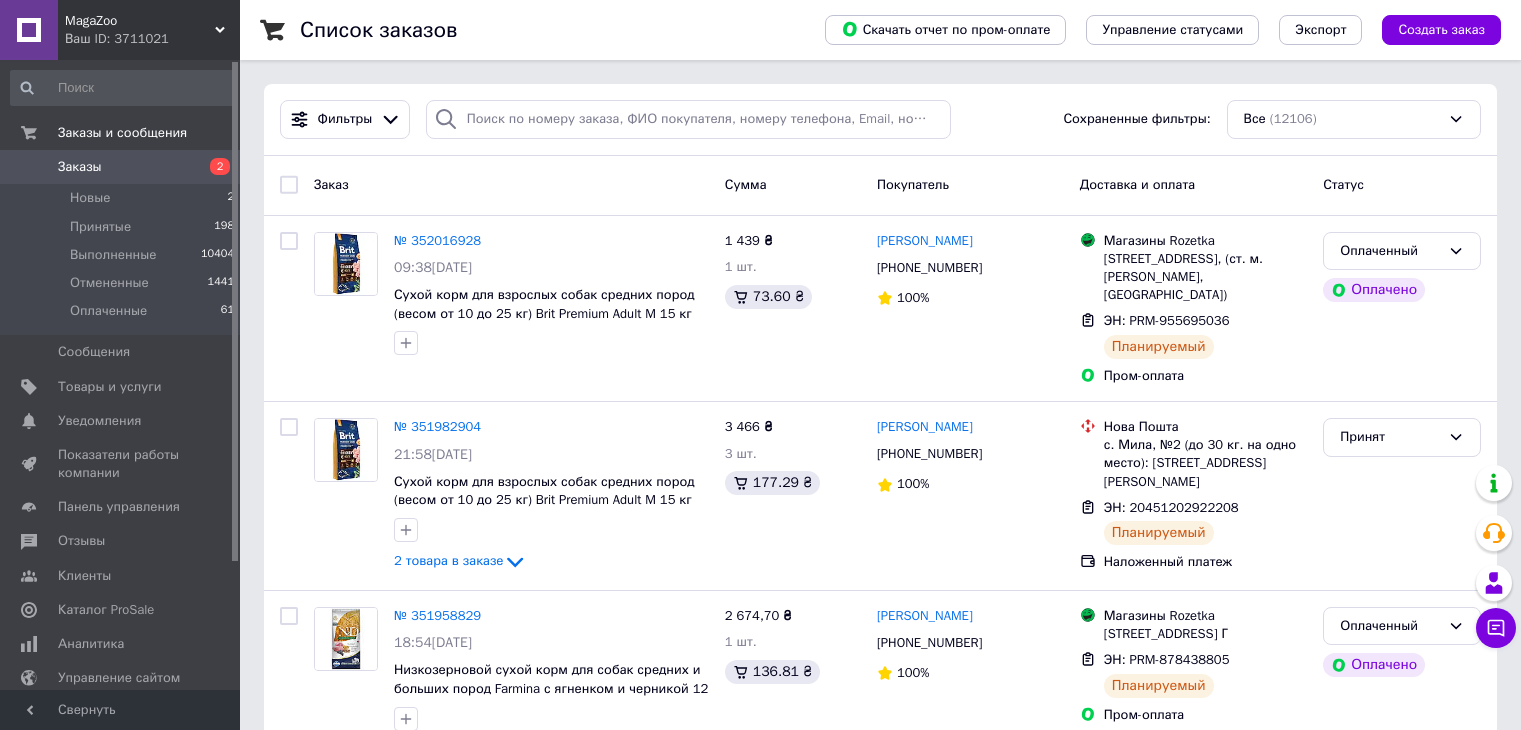 scroll, scrollTop: 0, scrollLeft: 0, axis: both 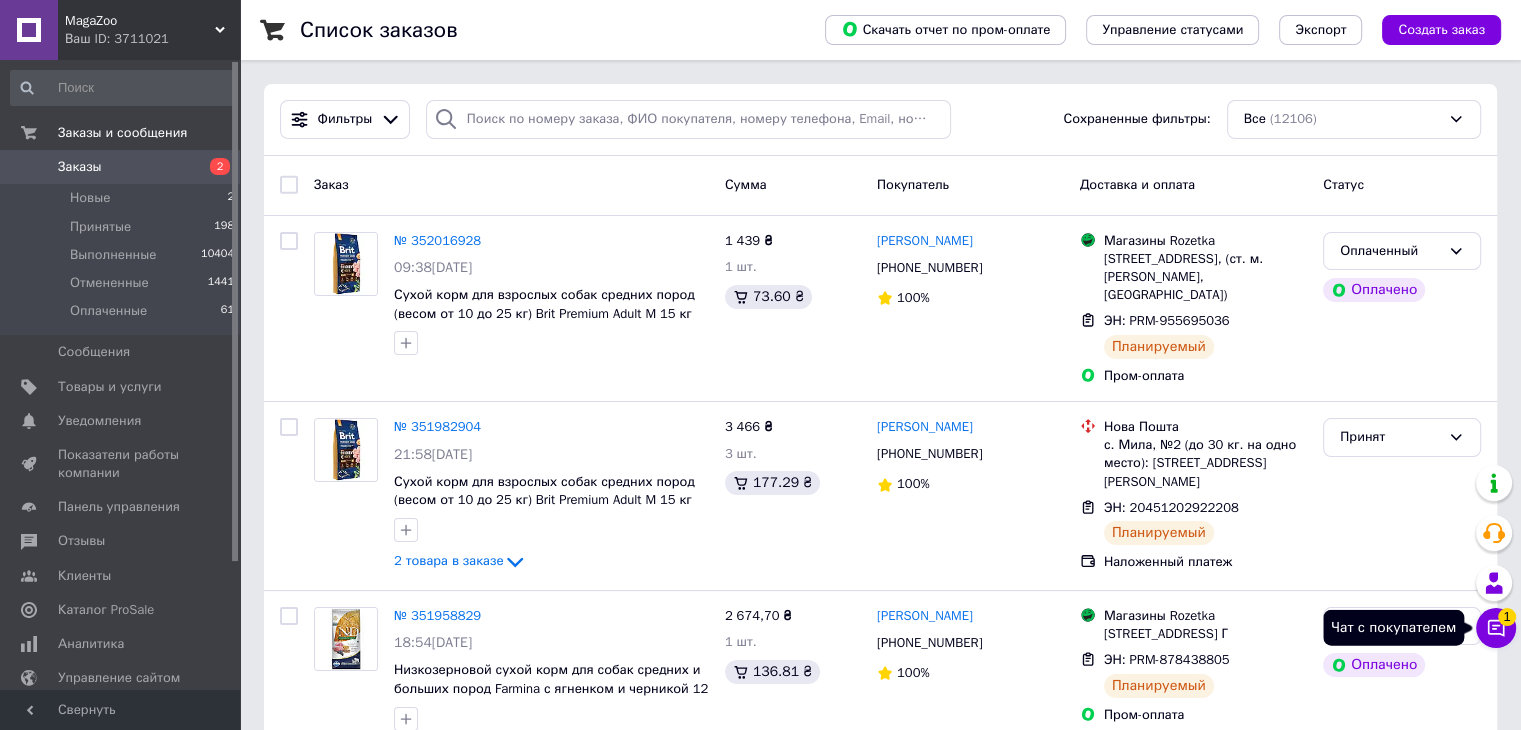 click 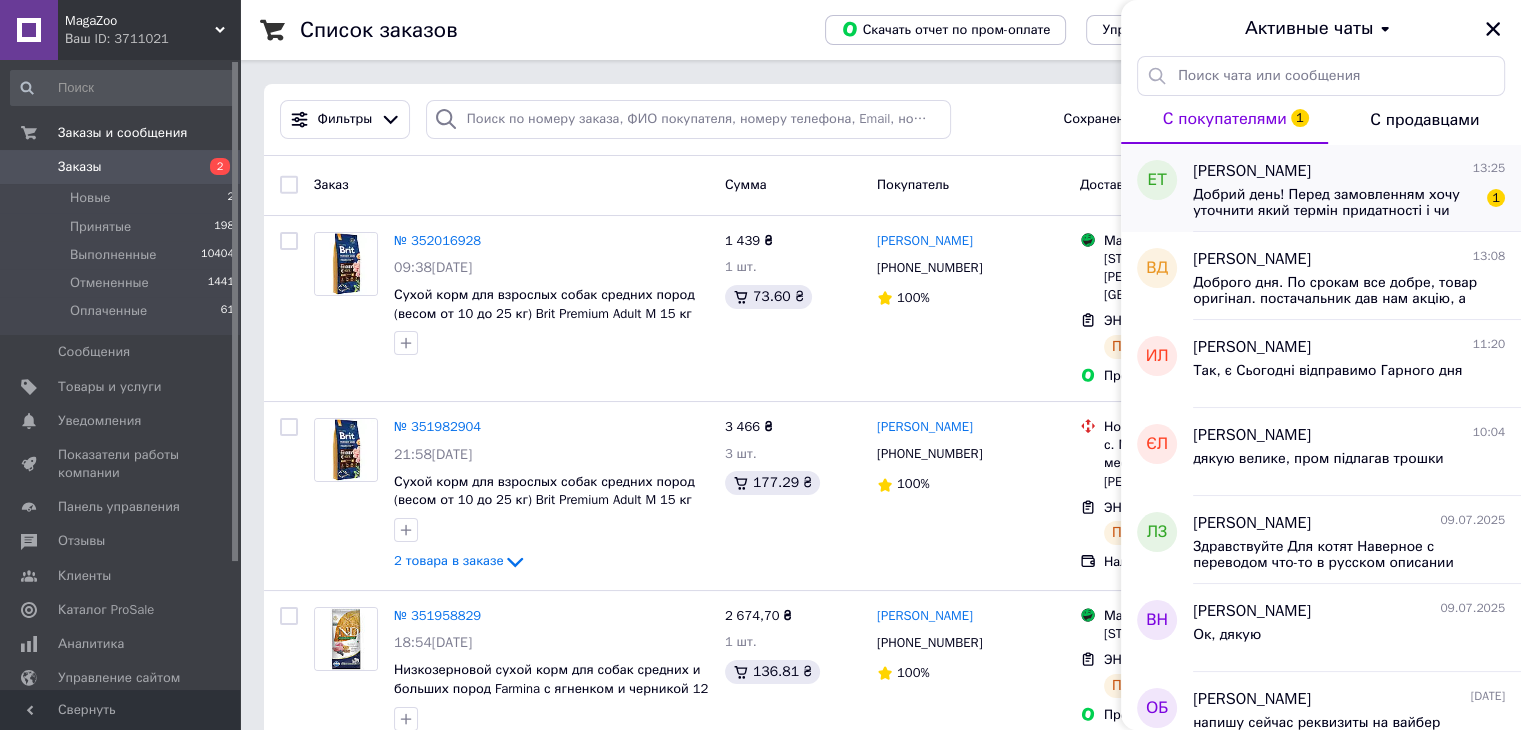 click on "Добрий день! Перед замовленням хочу уточнити який термін придатності і чи дійсно виробник Бельгія?" at bounding box center [1335, 203] 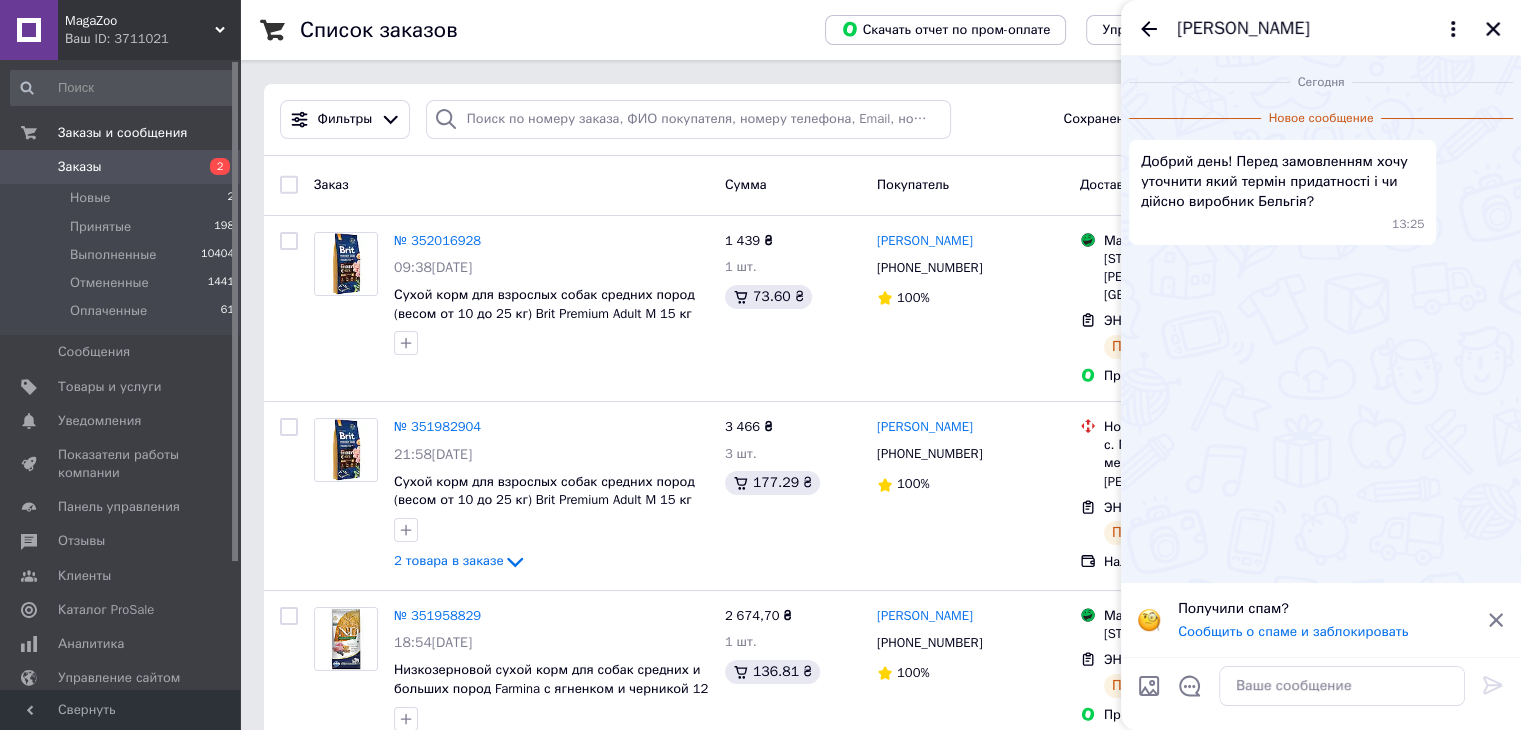 click on "Екатерина Тимошенко" at bounding box center [1243, 29] 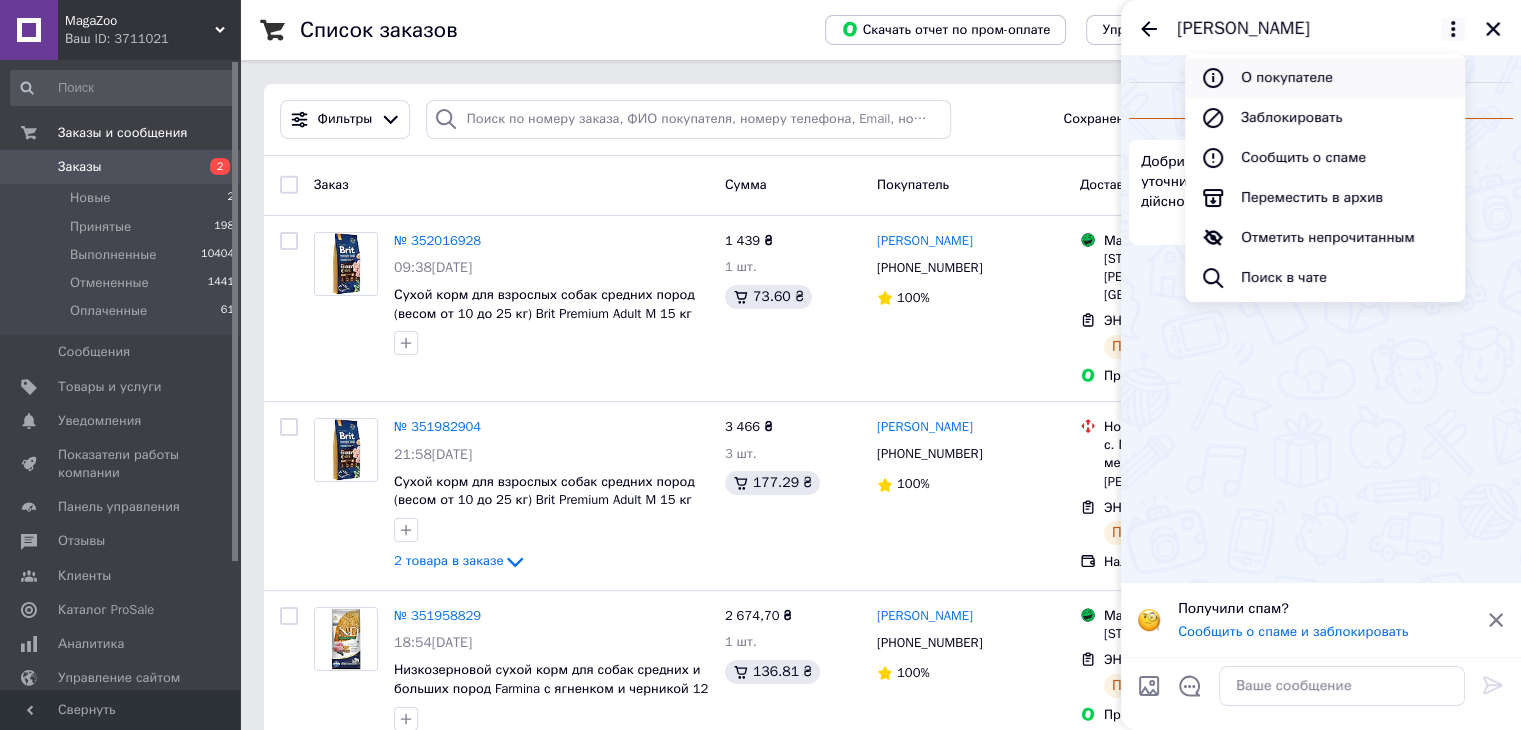 click on "О покупателе" at bounding box center (1325, 78) 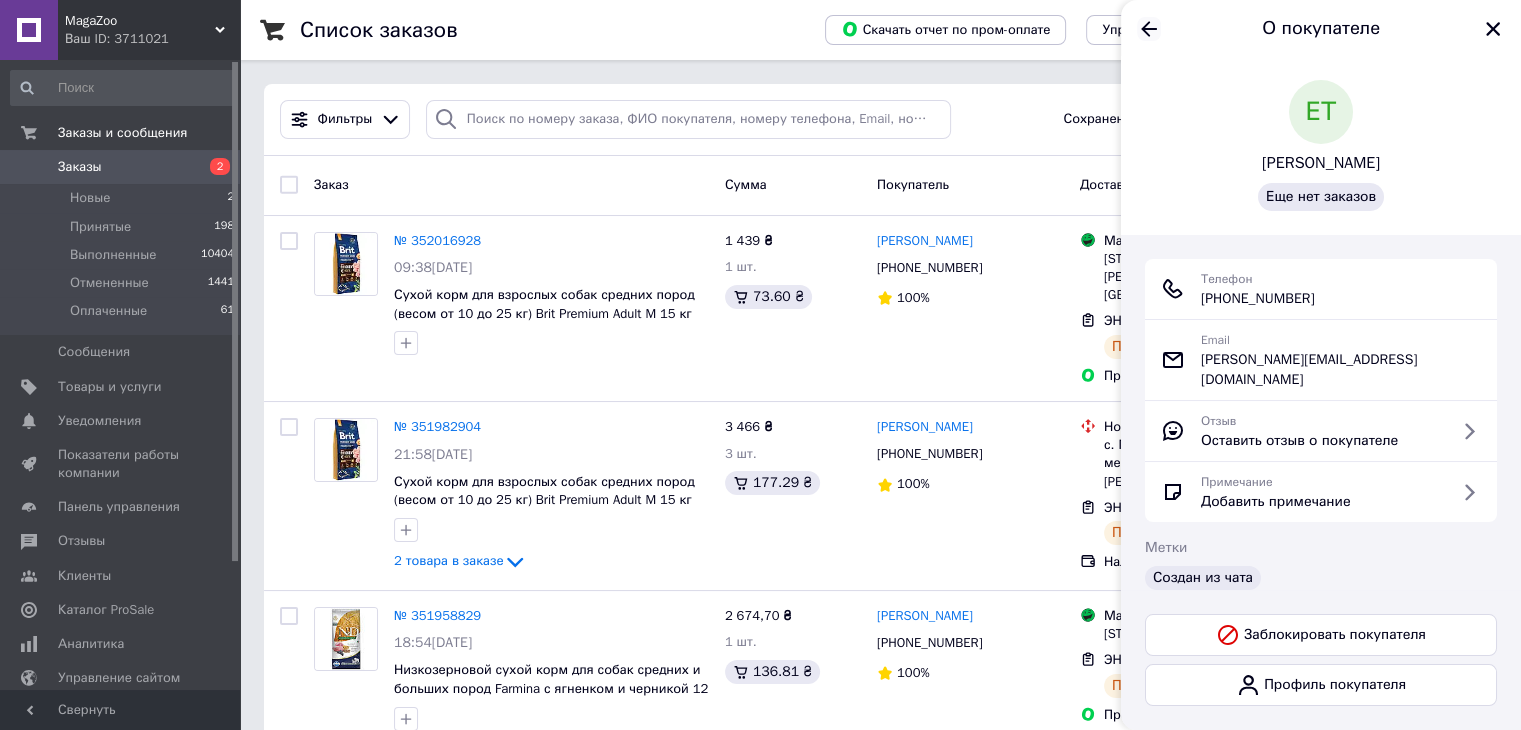 click 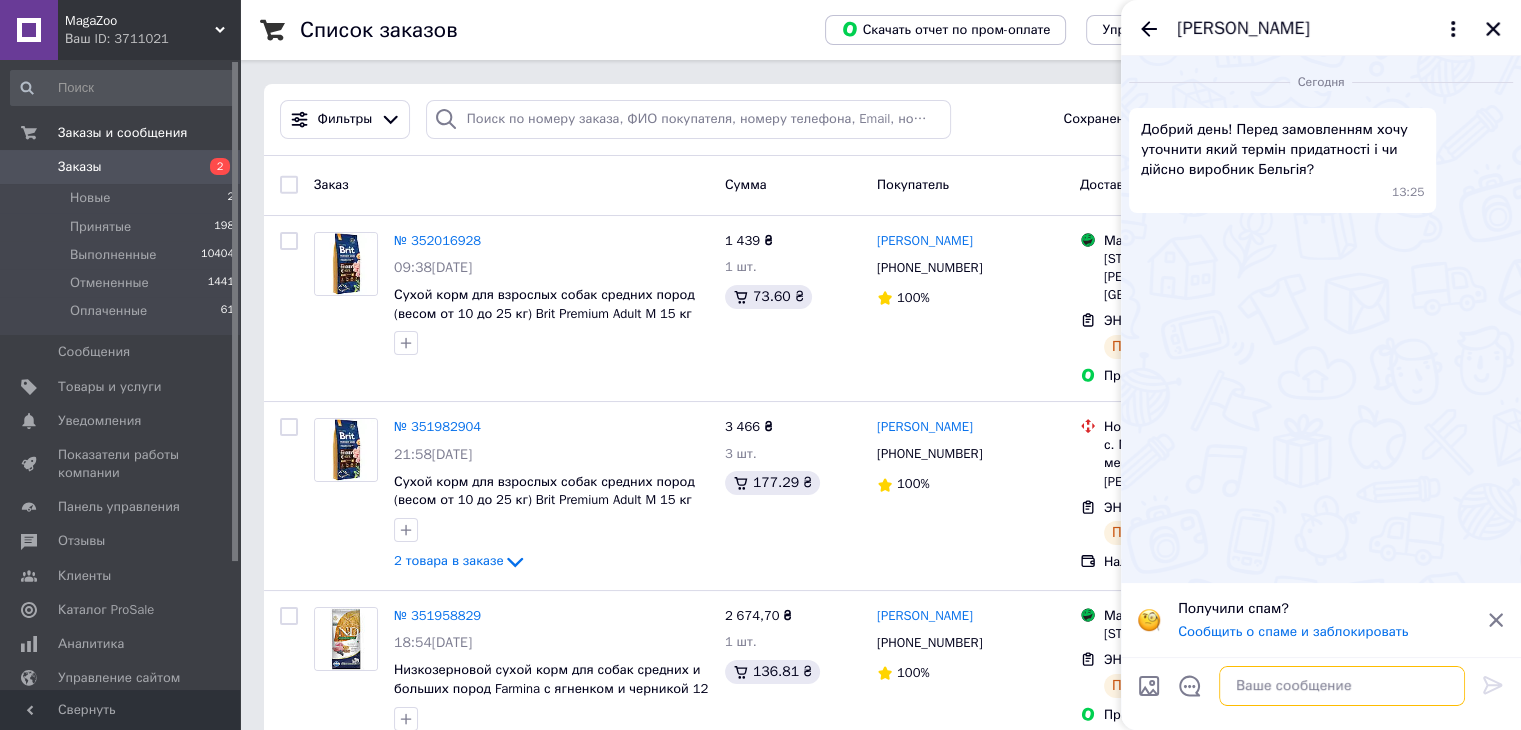 click at bounding box center [1342, 686] 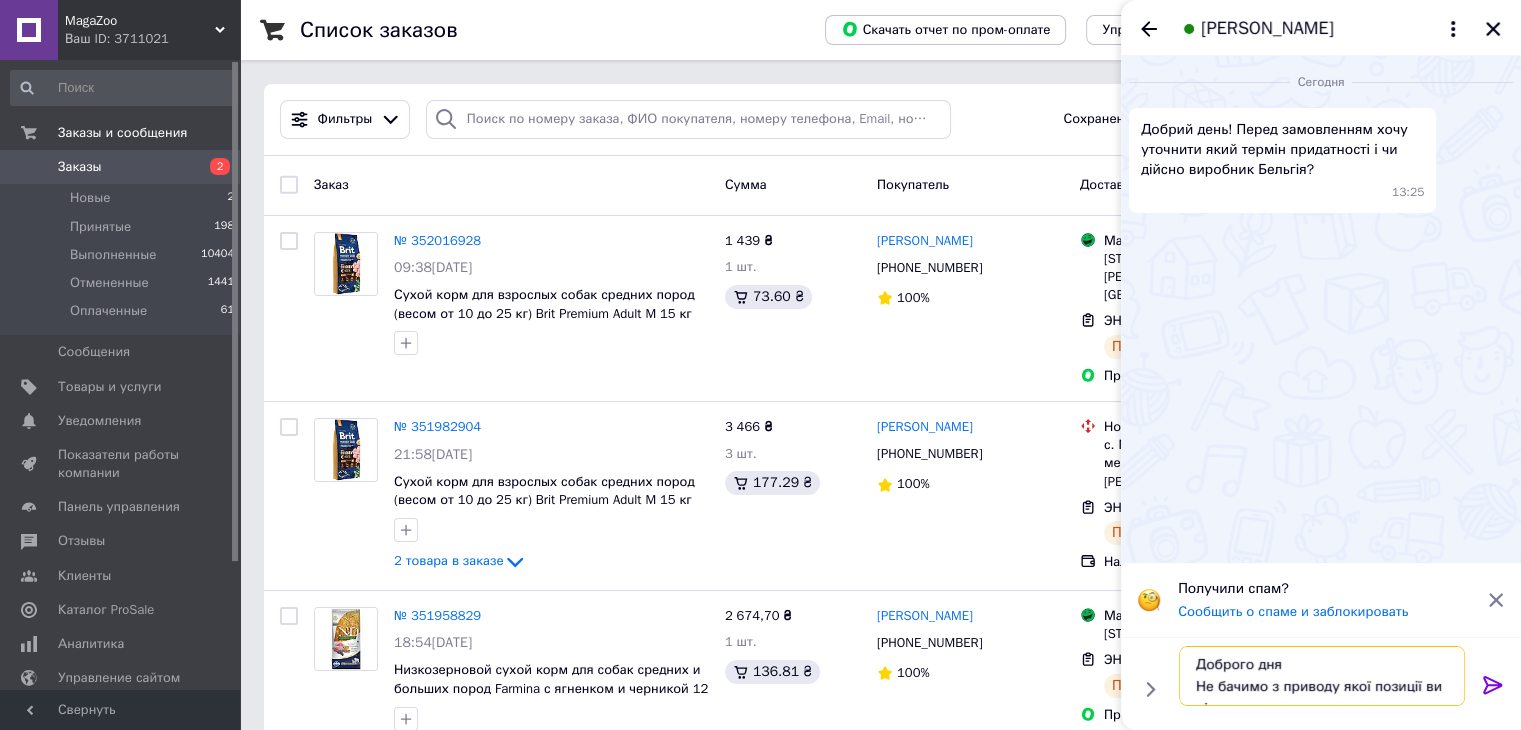 scroll, scrollTop: 13, scrollLeft: 0, axis: vertical 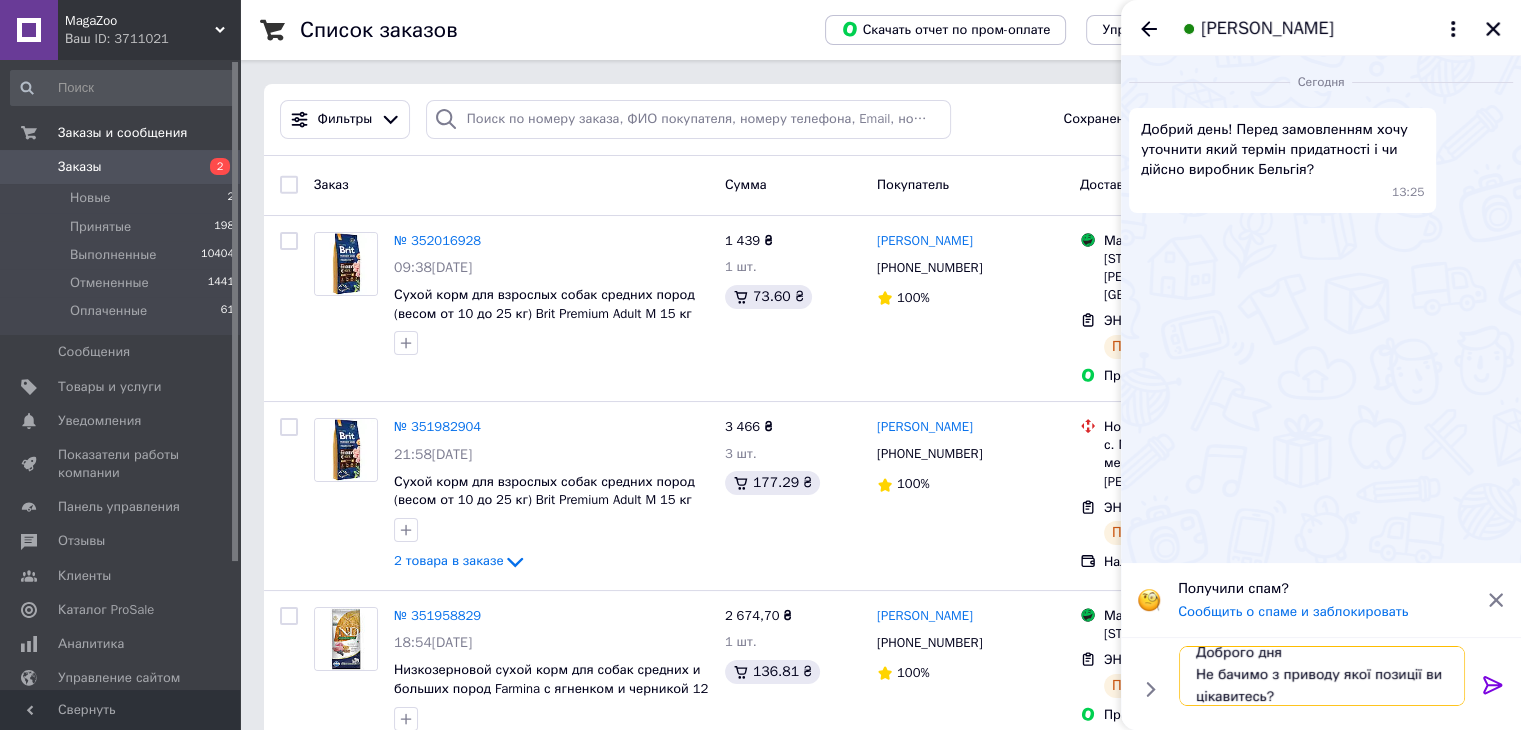 type on "Доброго дня
Не бачимо з приводу якої позиції ви цікавитесь" 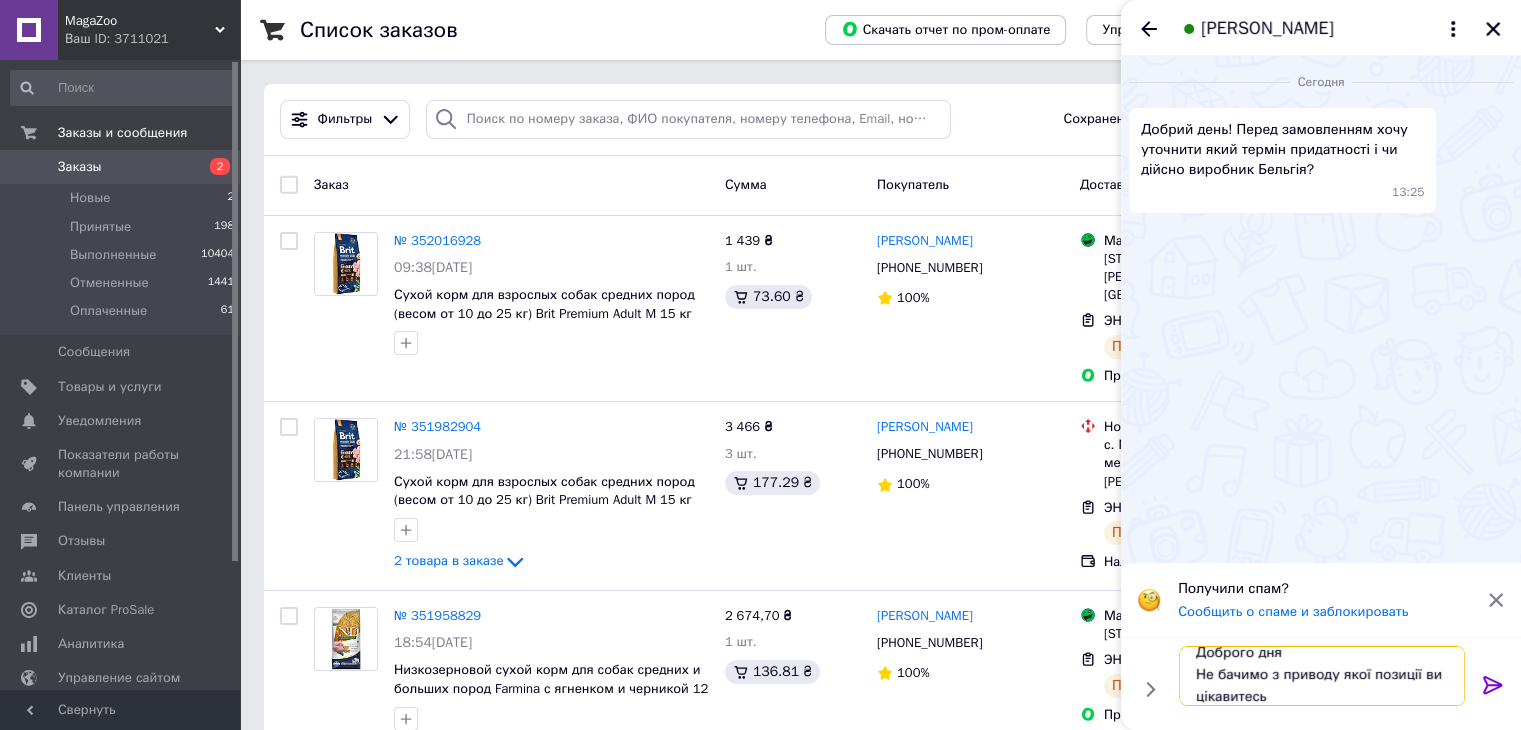type 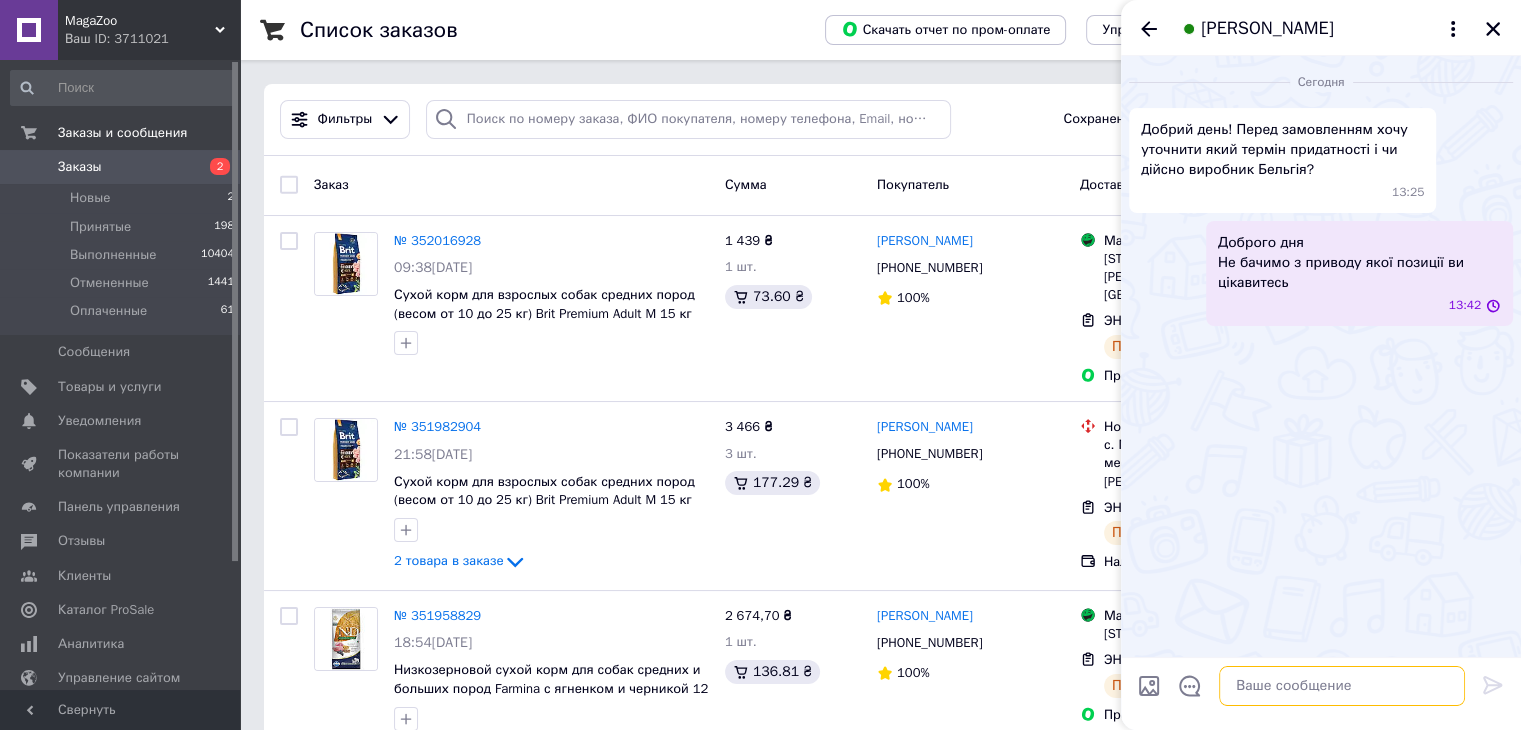 scroll, scrollTop: 0, scrollLeft: 0, axis: both 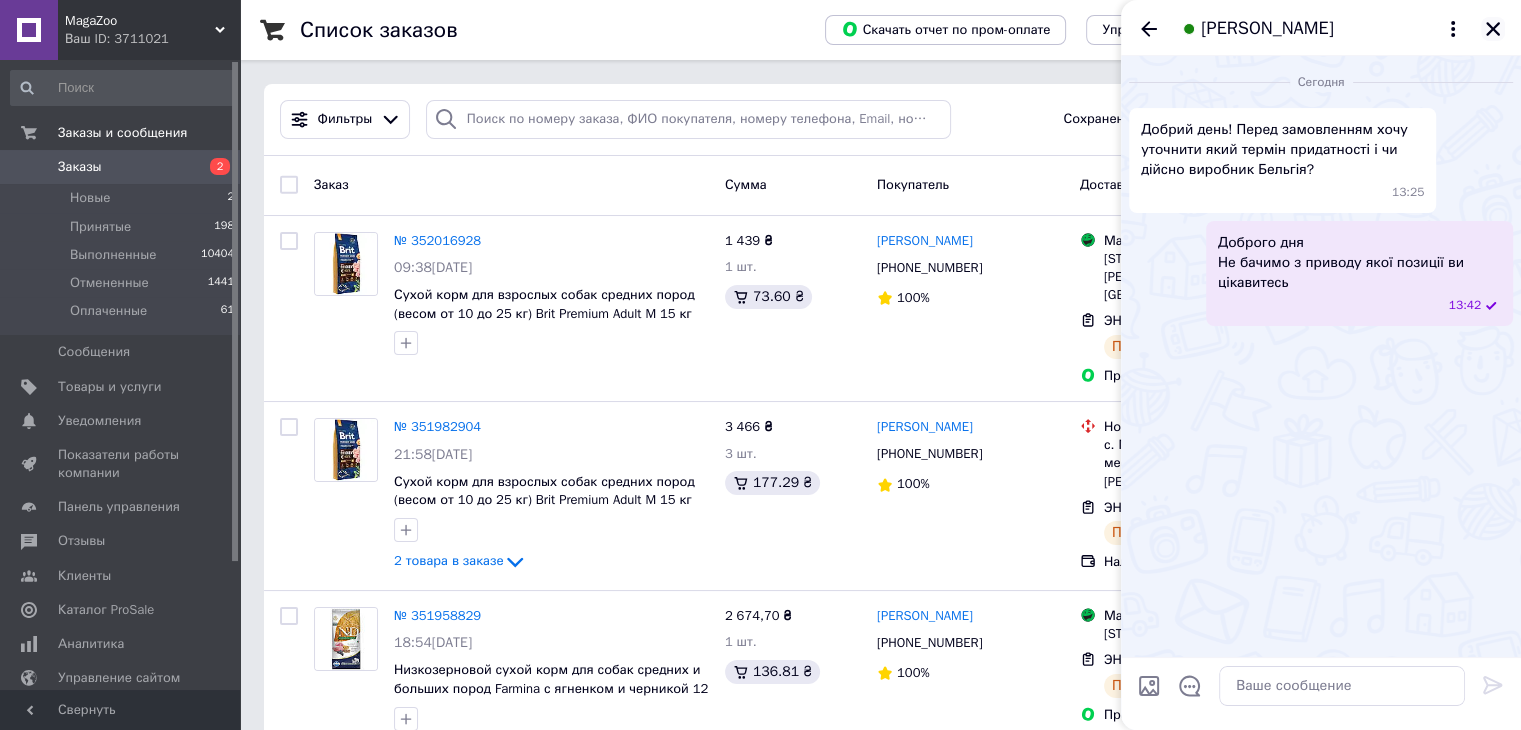 click 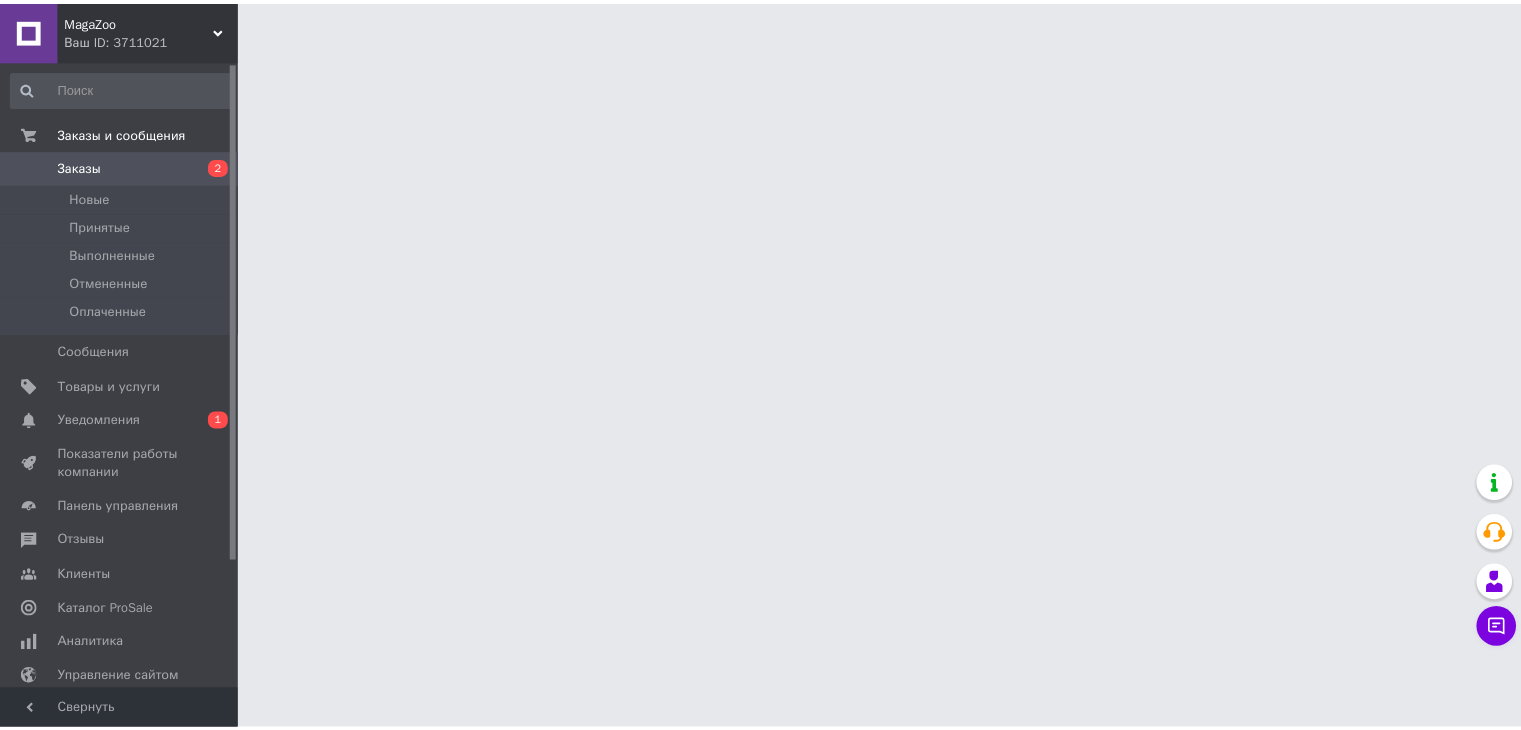 scroll, scrollTop: 0, scrollLeft: 0, axis: both 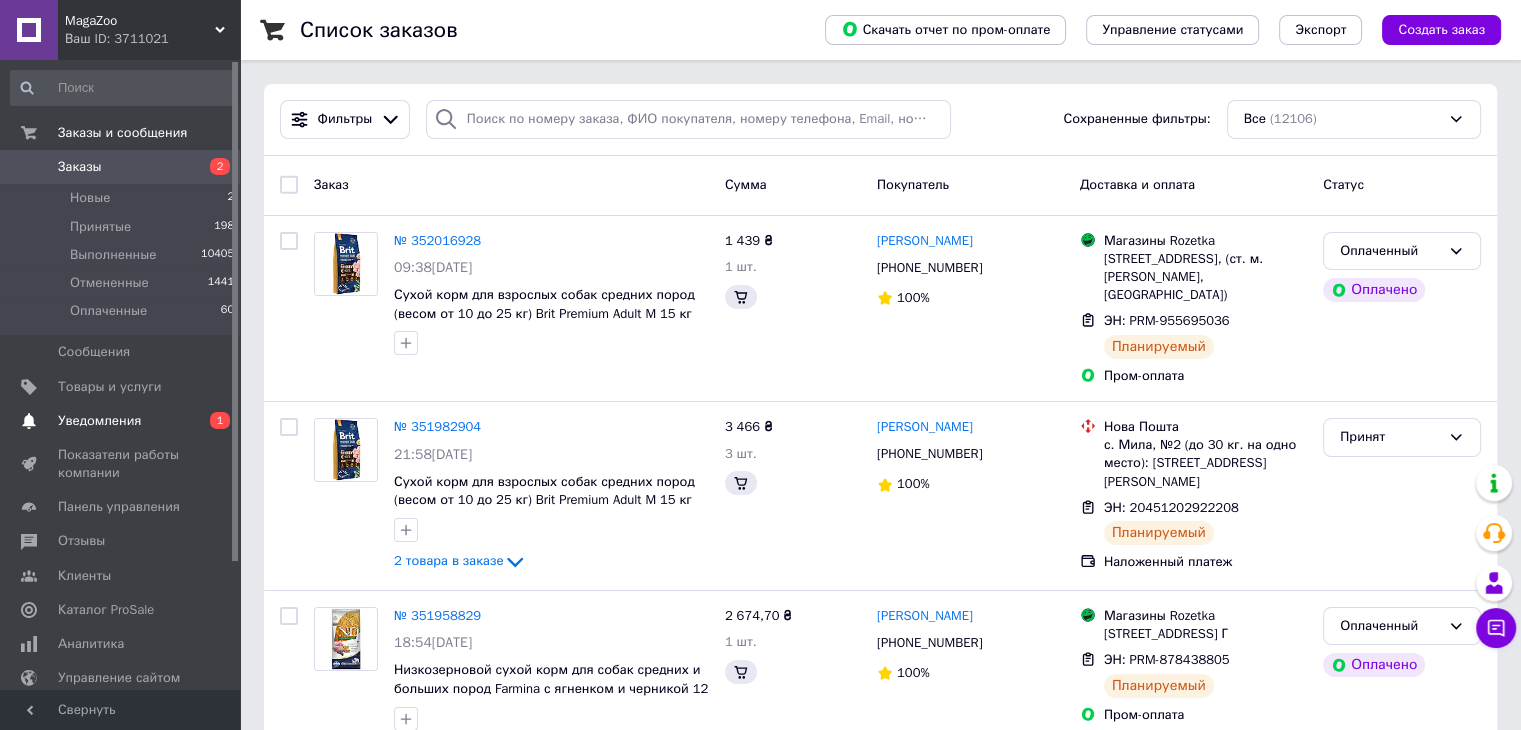 click on "Уведомления" at bounding box center [99, 421] 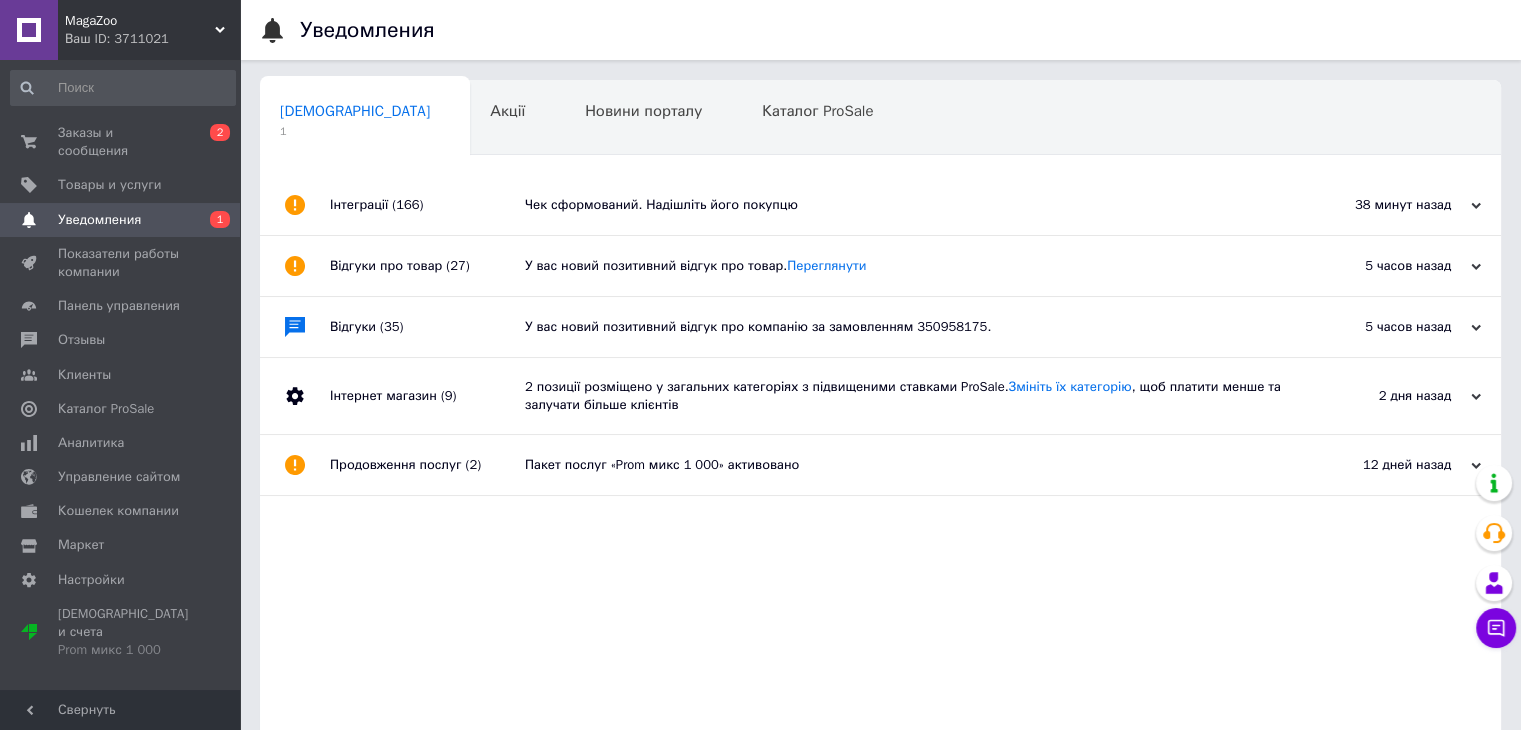 click on "Чек сформований. Надішліть його покупцю" at bounding box center (903, 205) 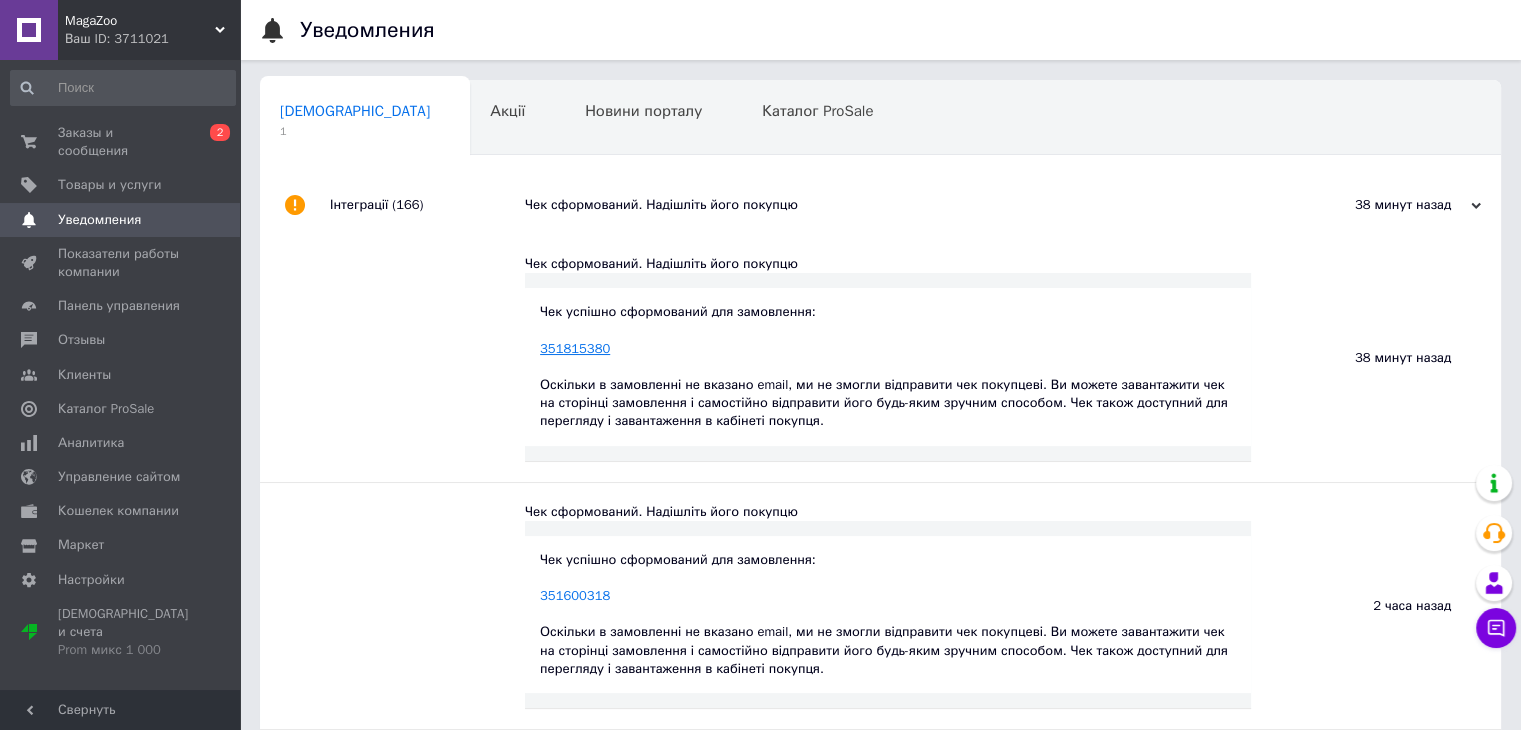 click on "351815380" at bounding box center (575, 348) 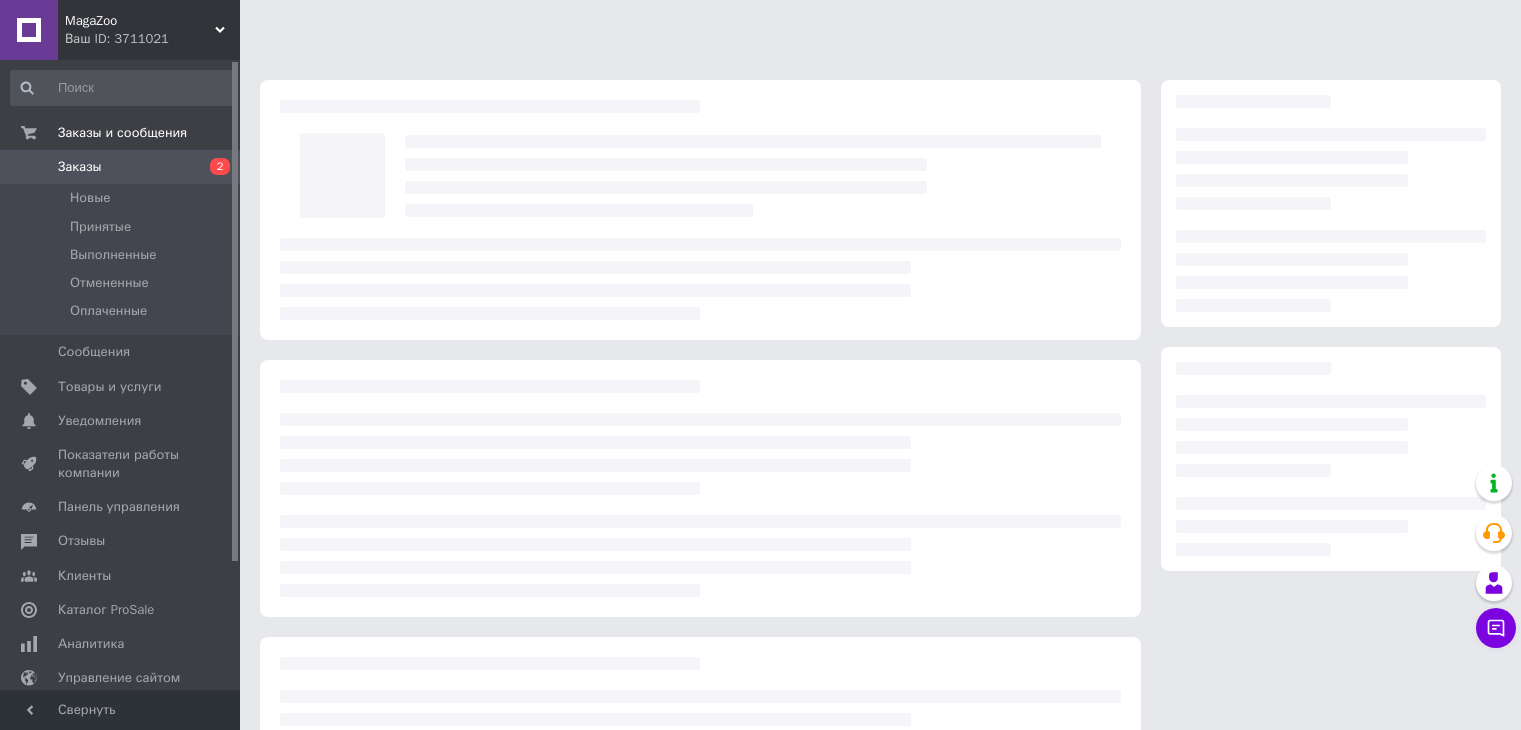 scroll, scrollTop: 0, scrollLeft: 0, axis: both 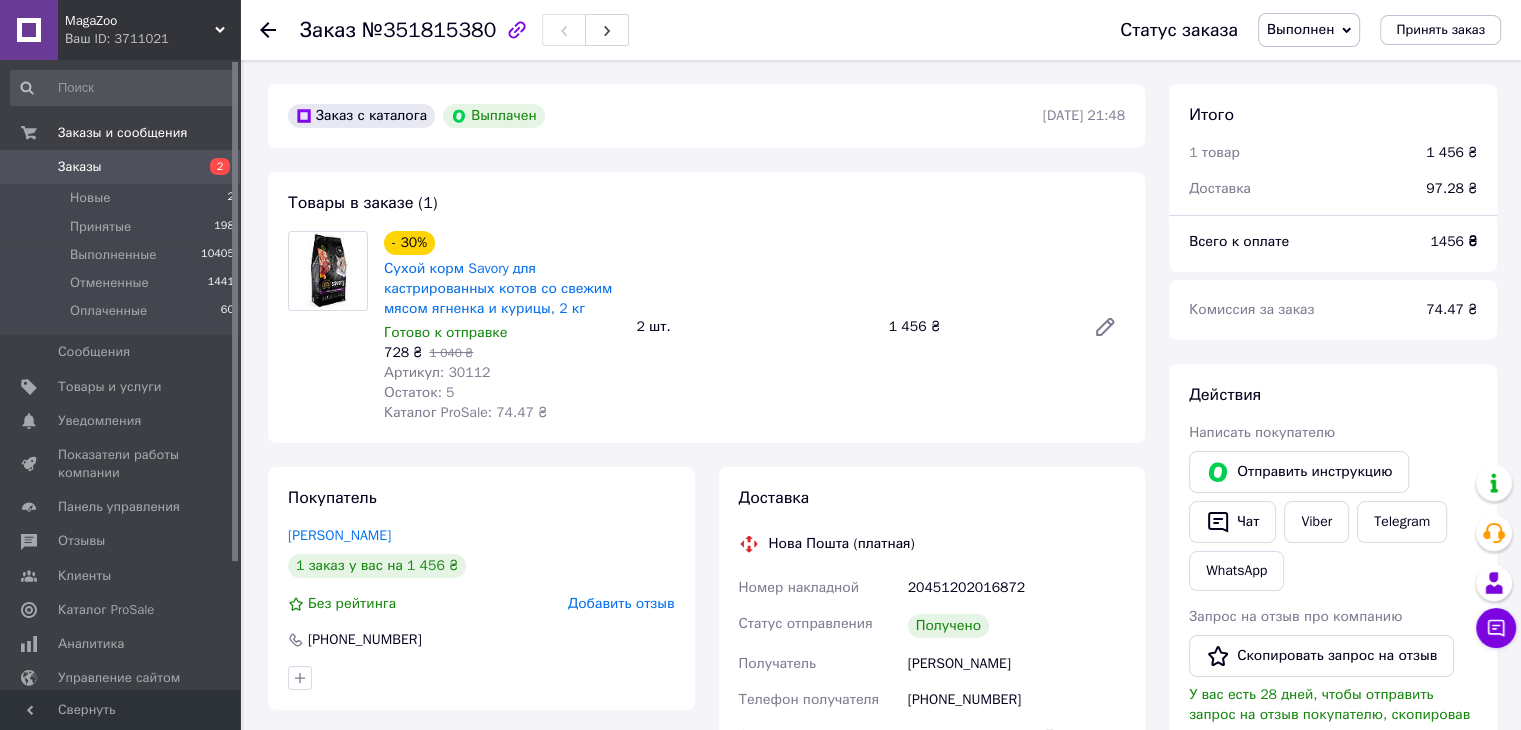 click on "Заказы 2" at bounding box center [123, 167] 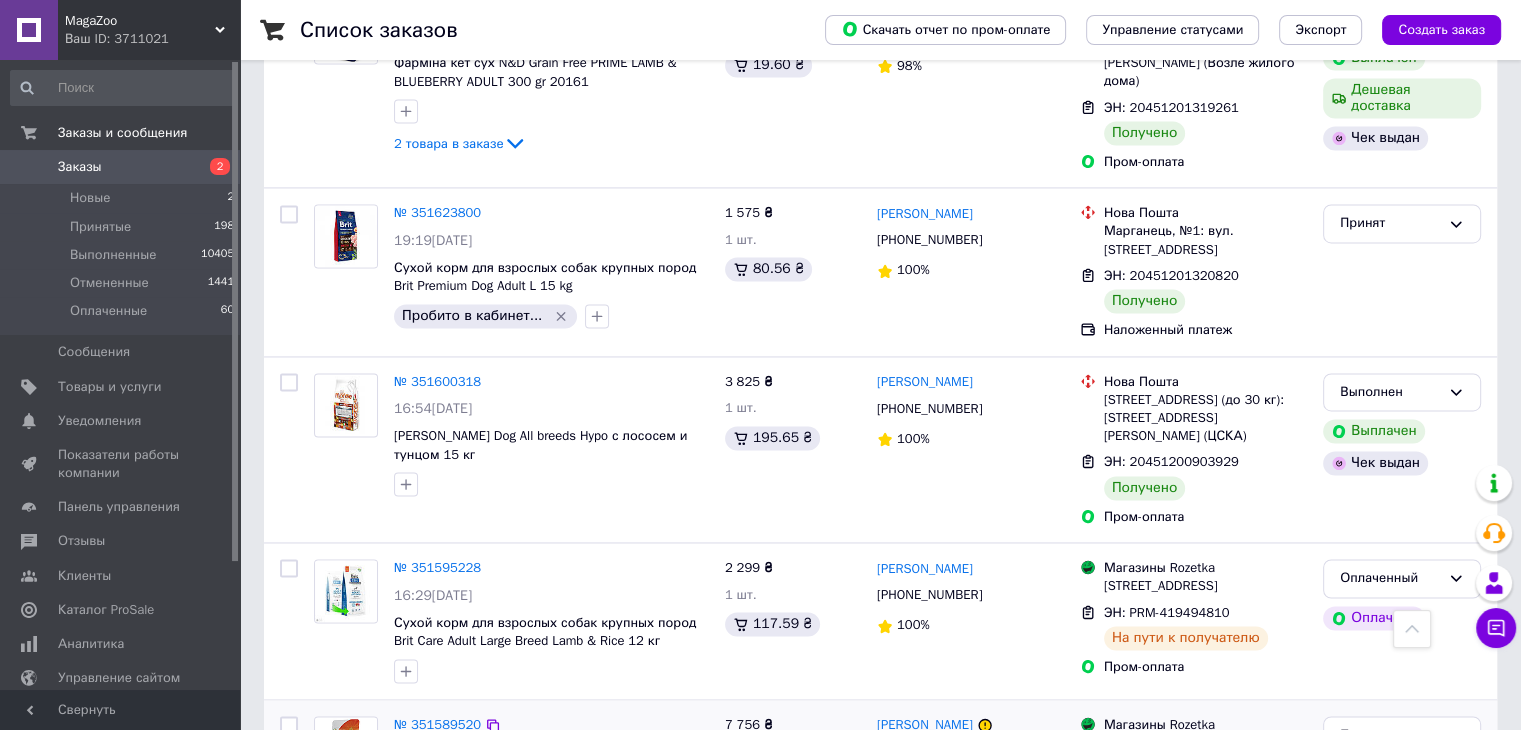 scroll, scrollTop: 3200, scrollLeft: 0, axis: vertical 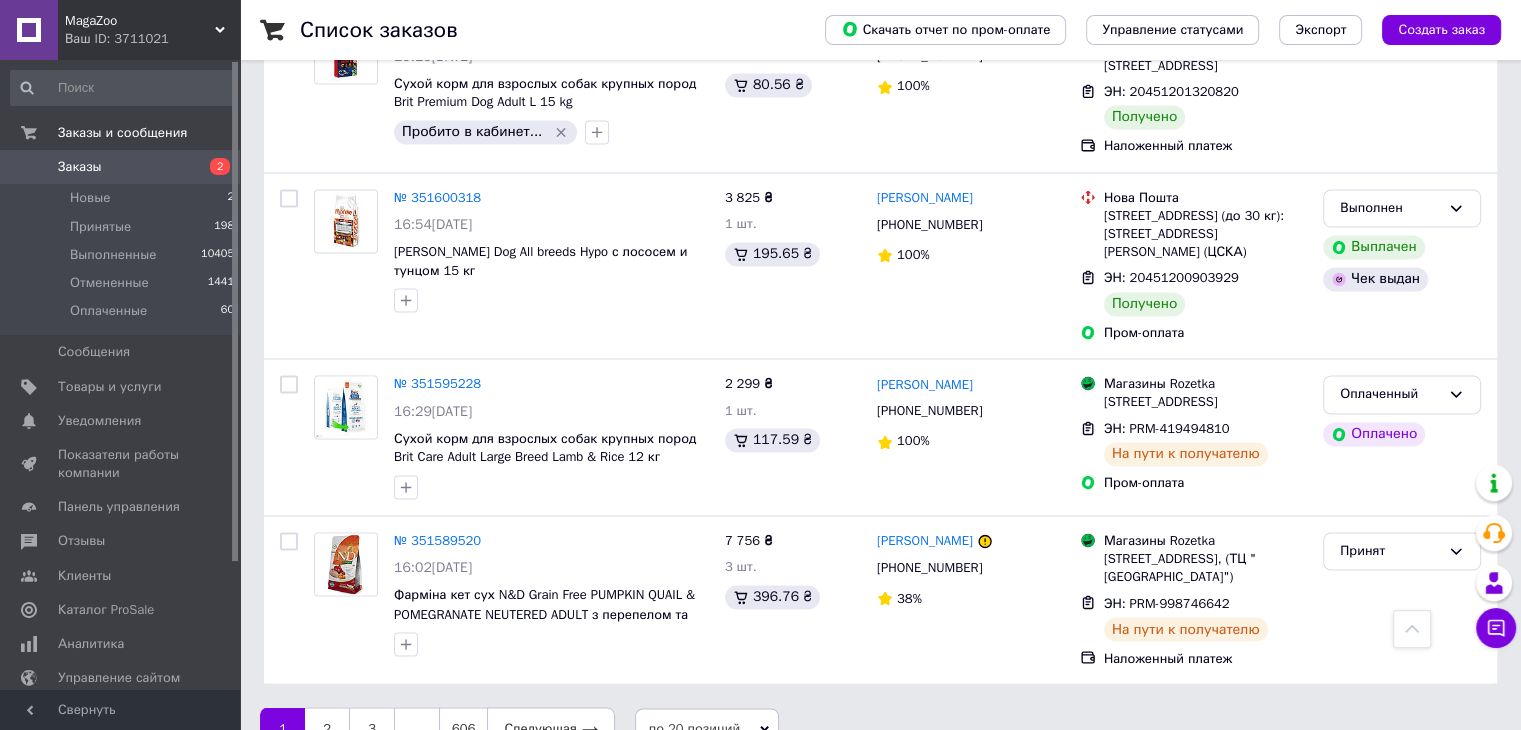 click on "Заказы" at bounding box center (121, 167) 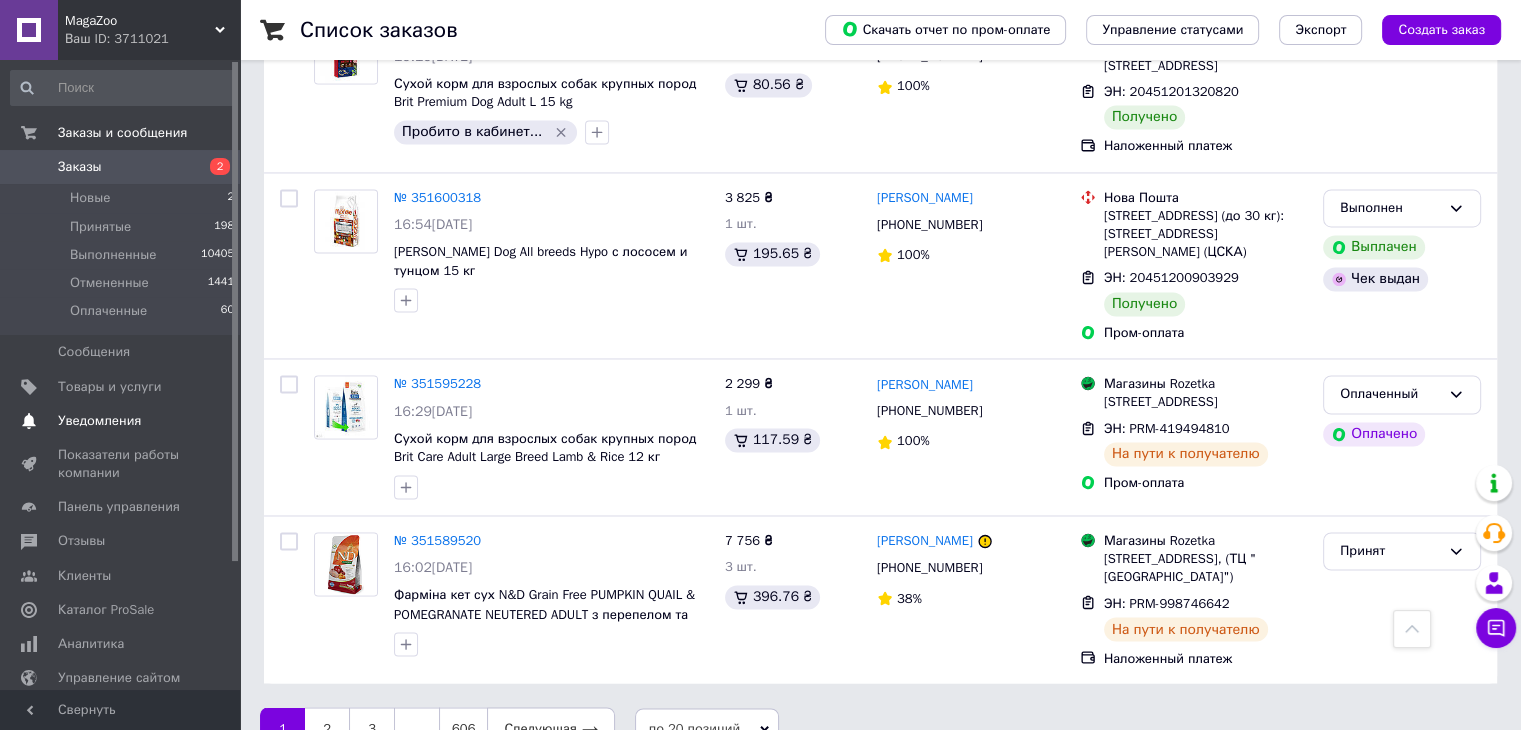 scroll, scrollTop: 0, scrollLeft: 0, axis: both 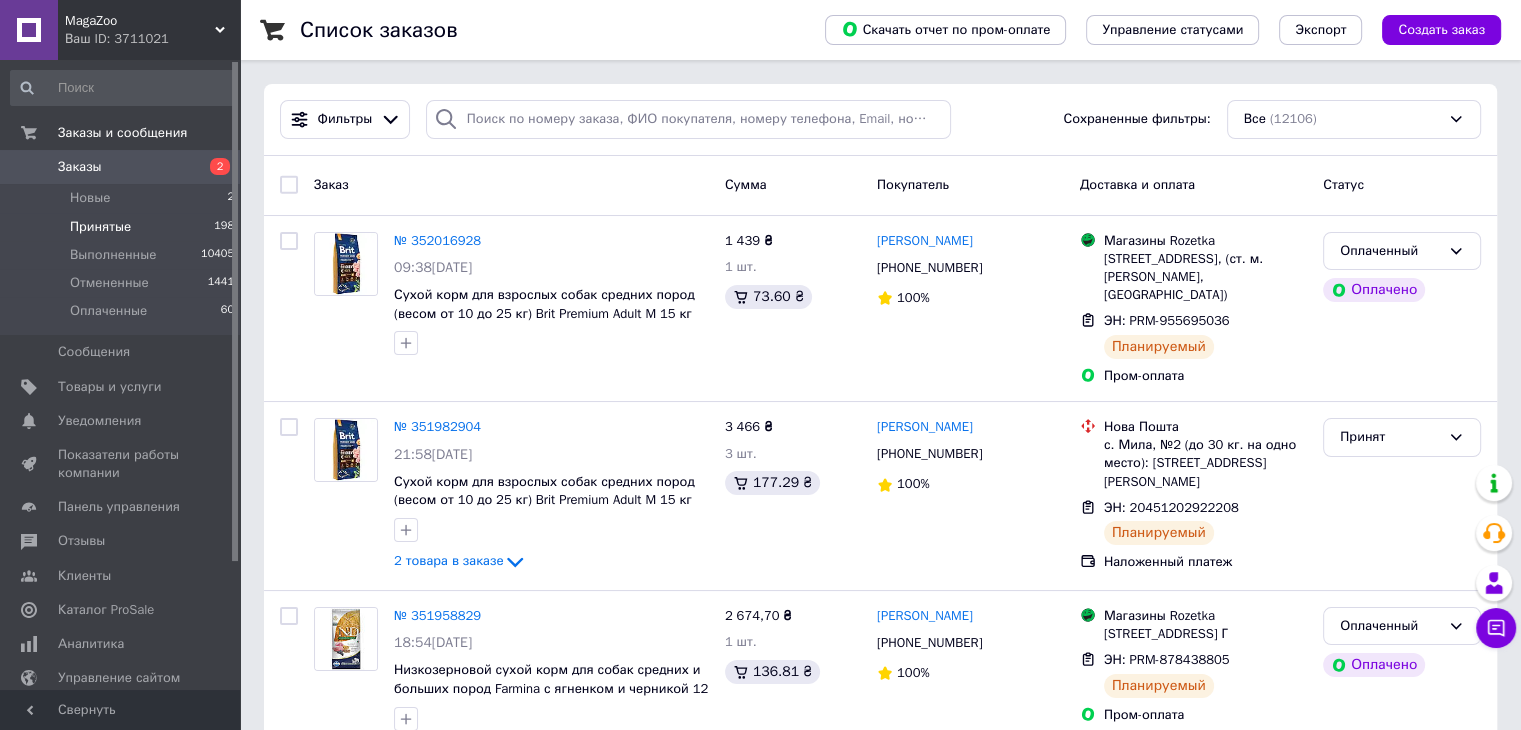 click on "Принятые 198" at bounding box center [123, 227] 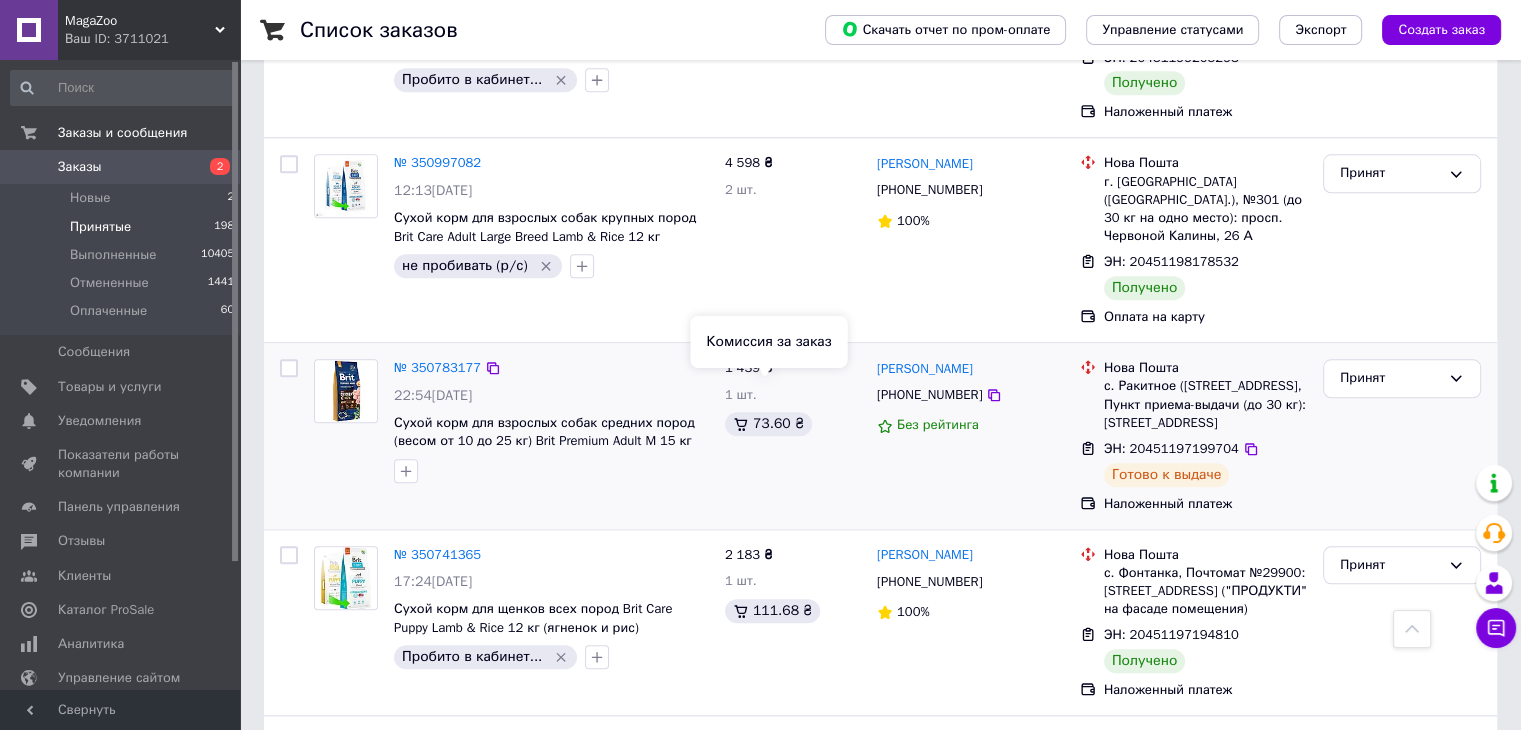 scroll, scrollTop: 2400, scrollLeft: 0, axis: vertical 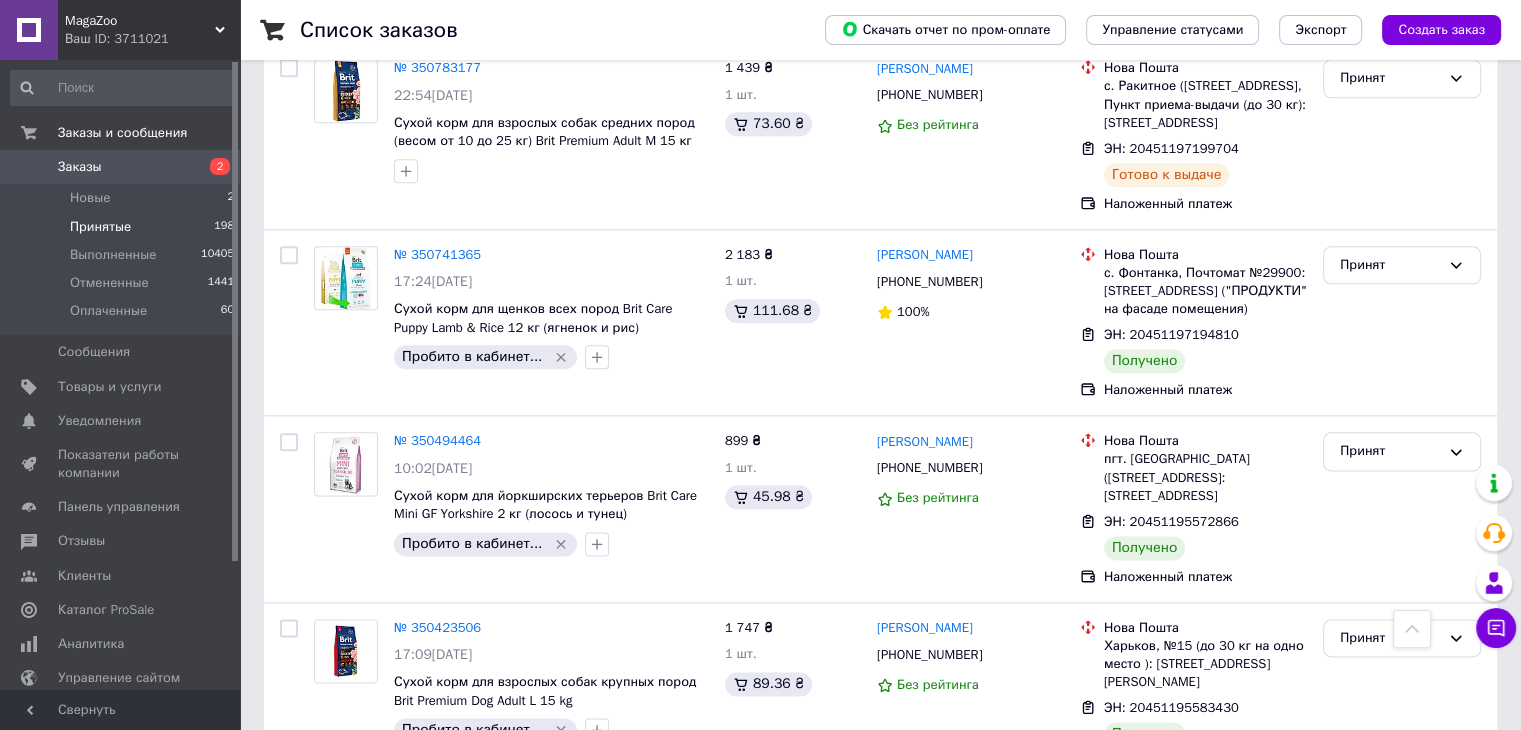 click on "Заказы" at bounding box center (121, 167) 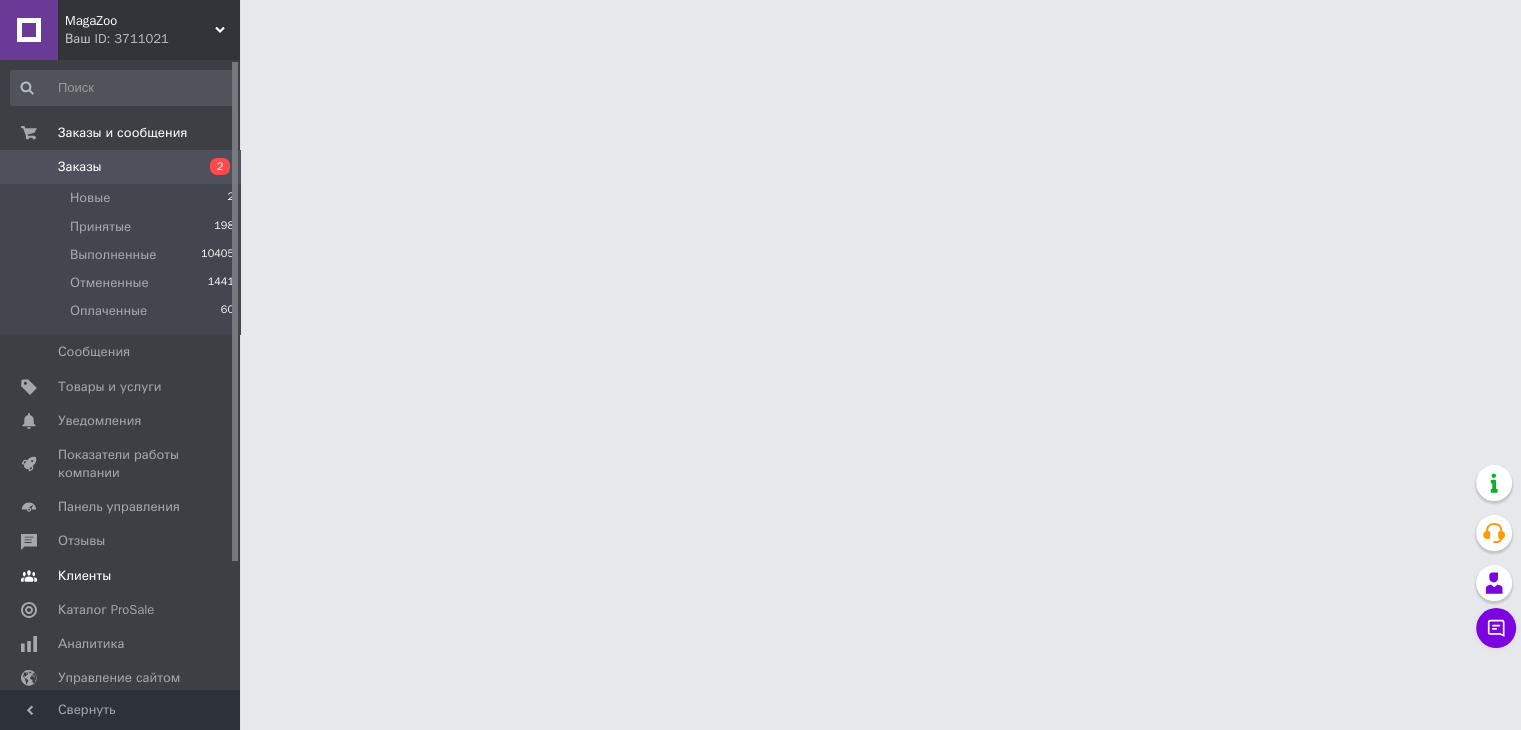 scroll, scrollTop: 0, scrollLeft: 0, axis: both 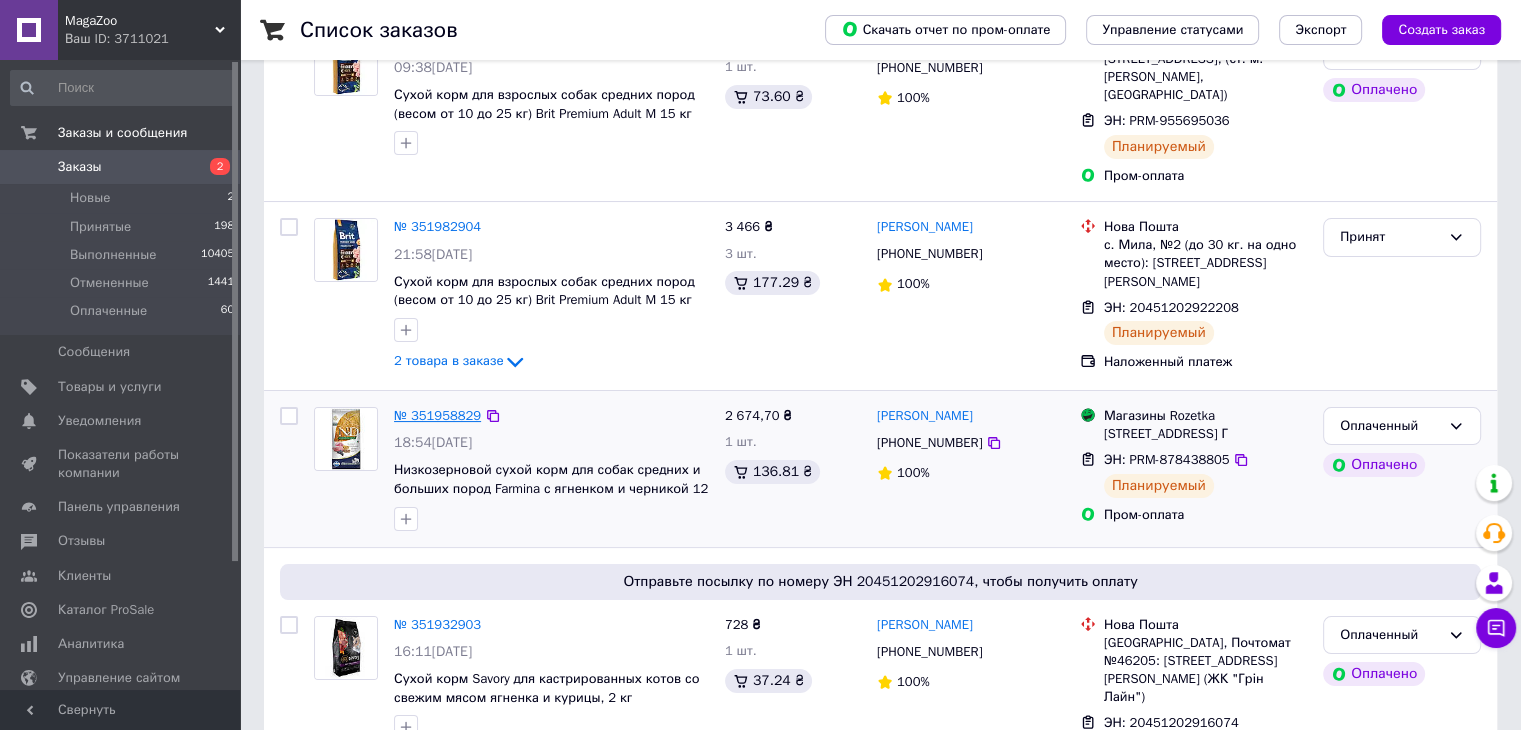 click on "№ 351958829" at bounding box center [437, 415] 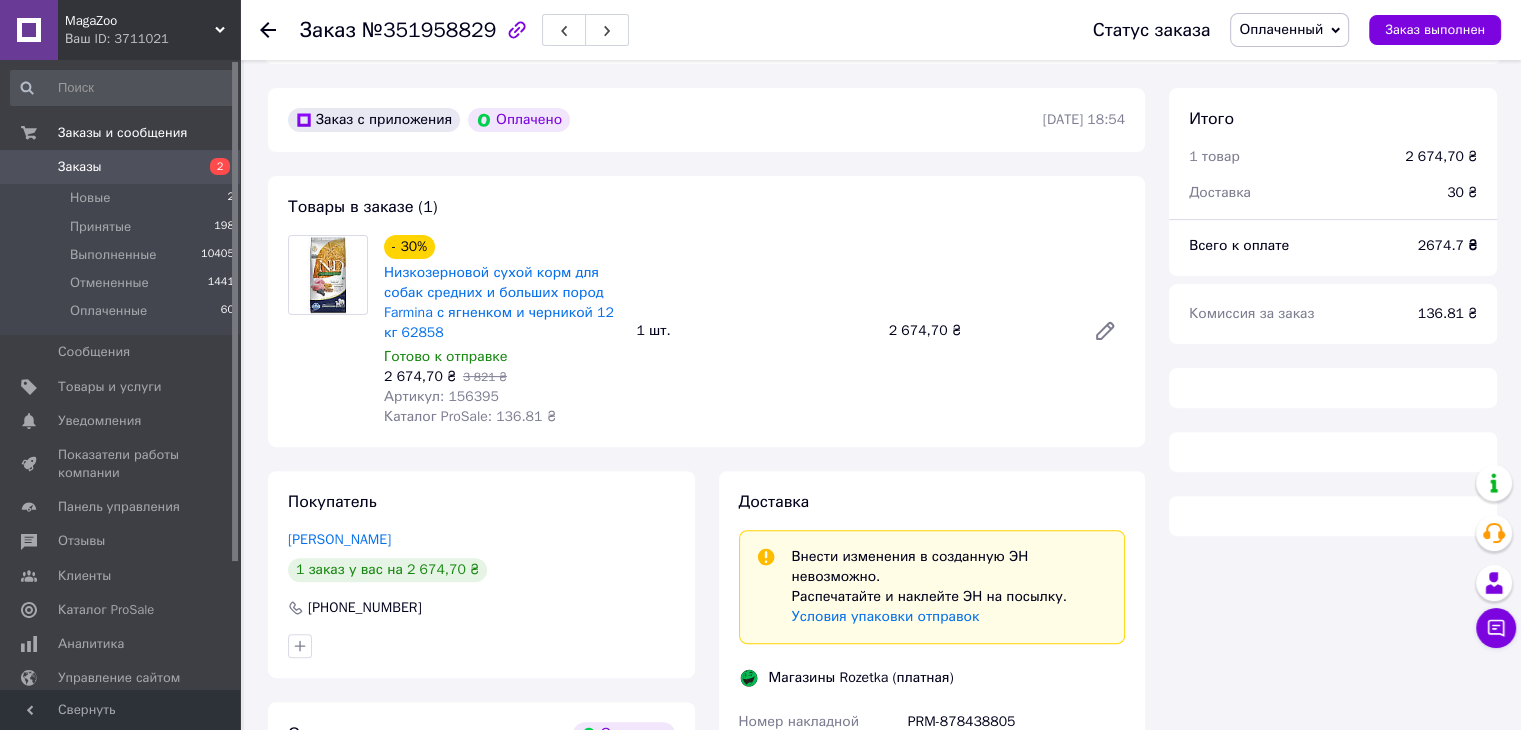 scroll, scrollTop: 554, scrollLeft: 0, axis: vertical 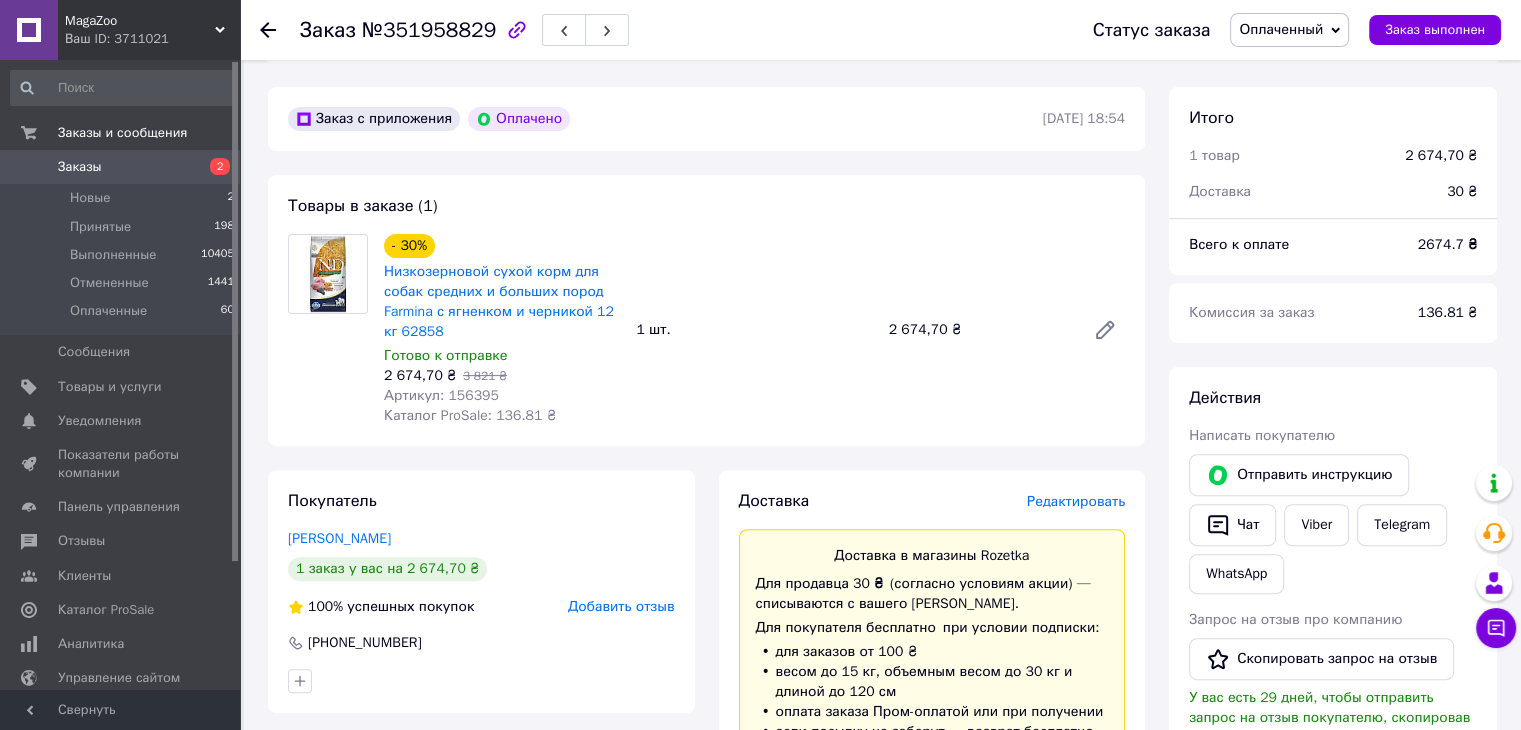 click on "Заказы" at bounding box center [121, 167] 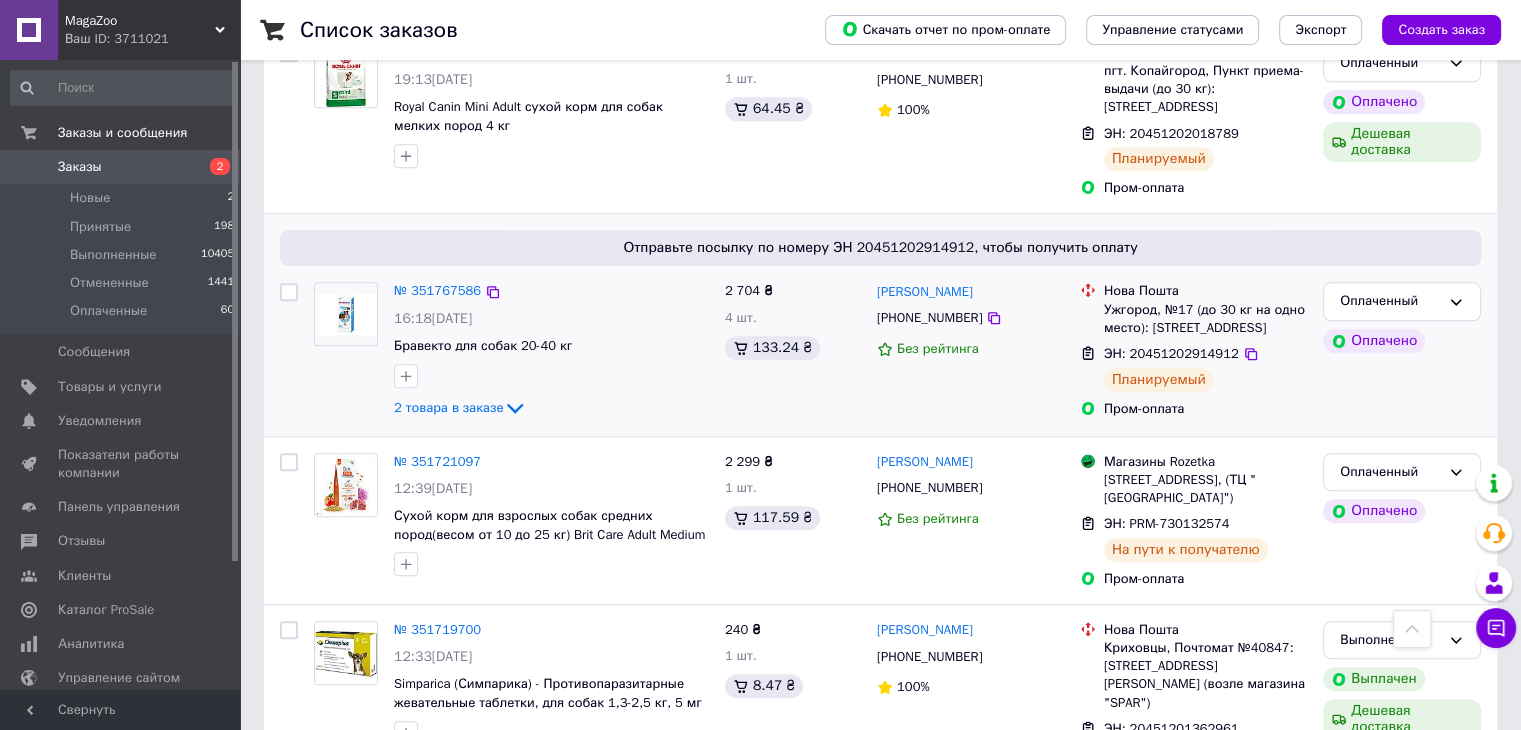 scroll, scrollTop: 1900, scrollLeft: 0, axis: vertical 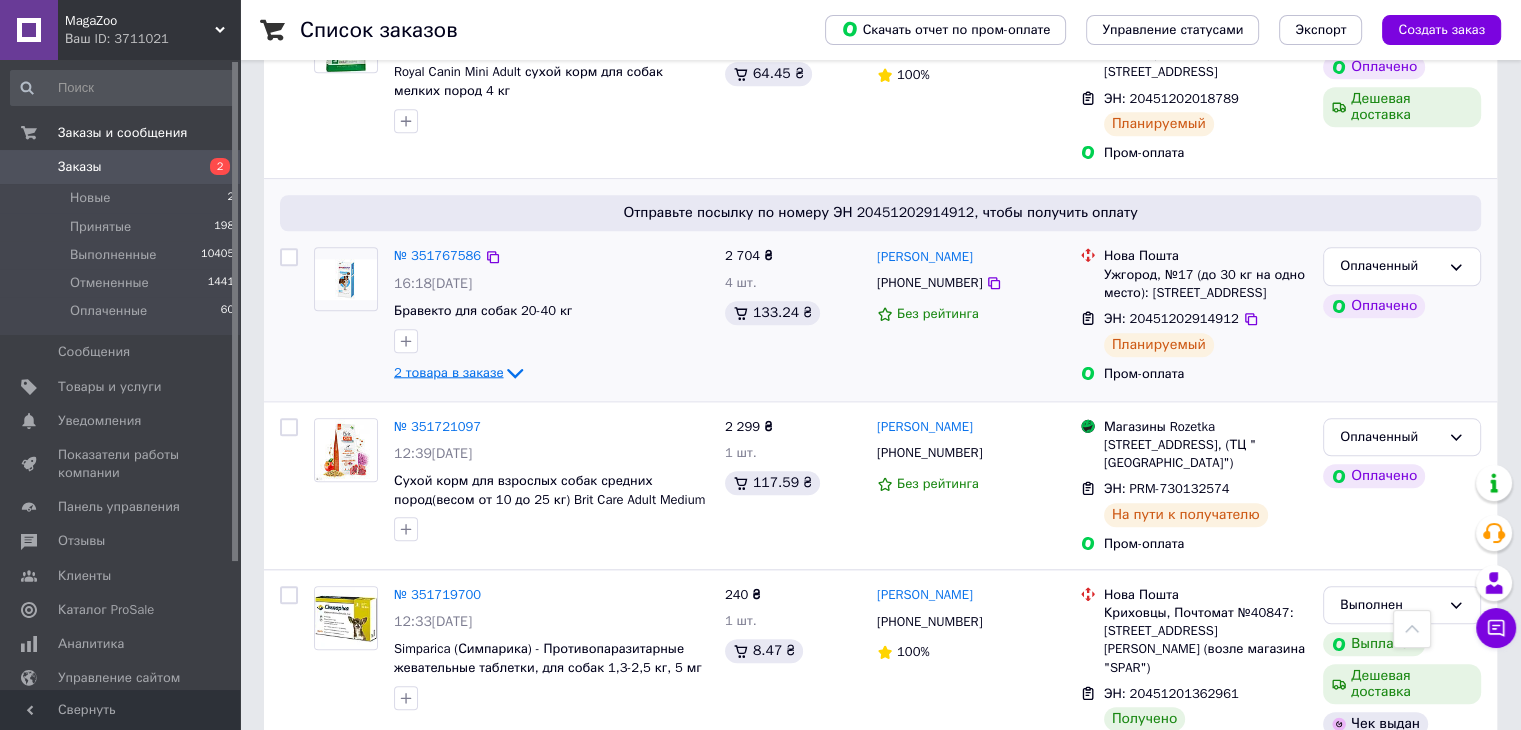 click 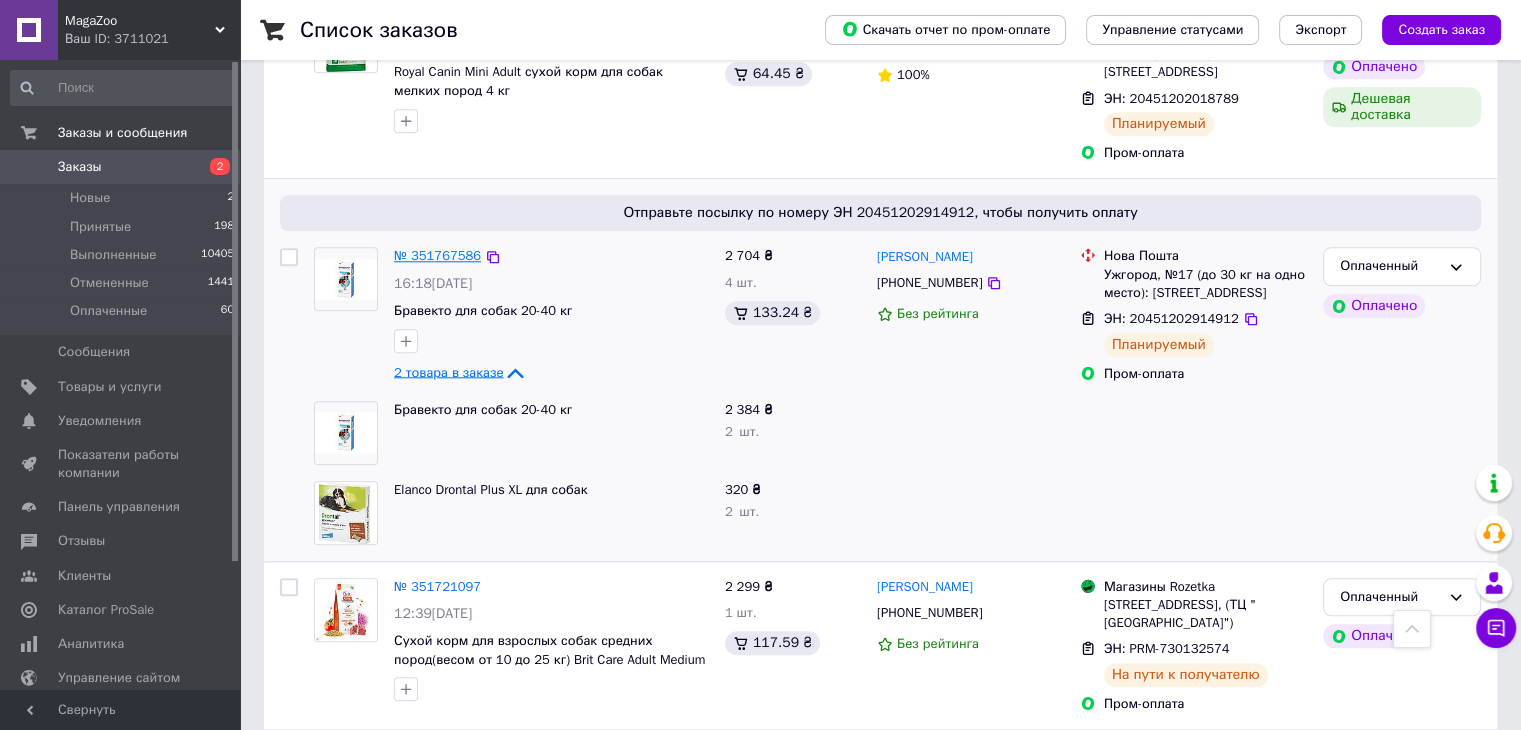 click on "№ 351767586" at bounding box center [437, 255] 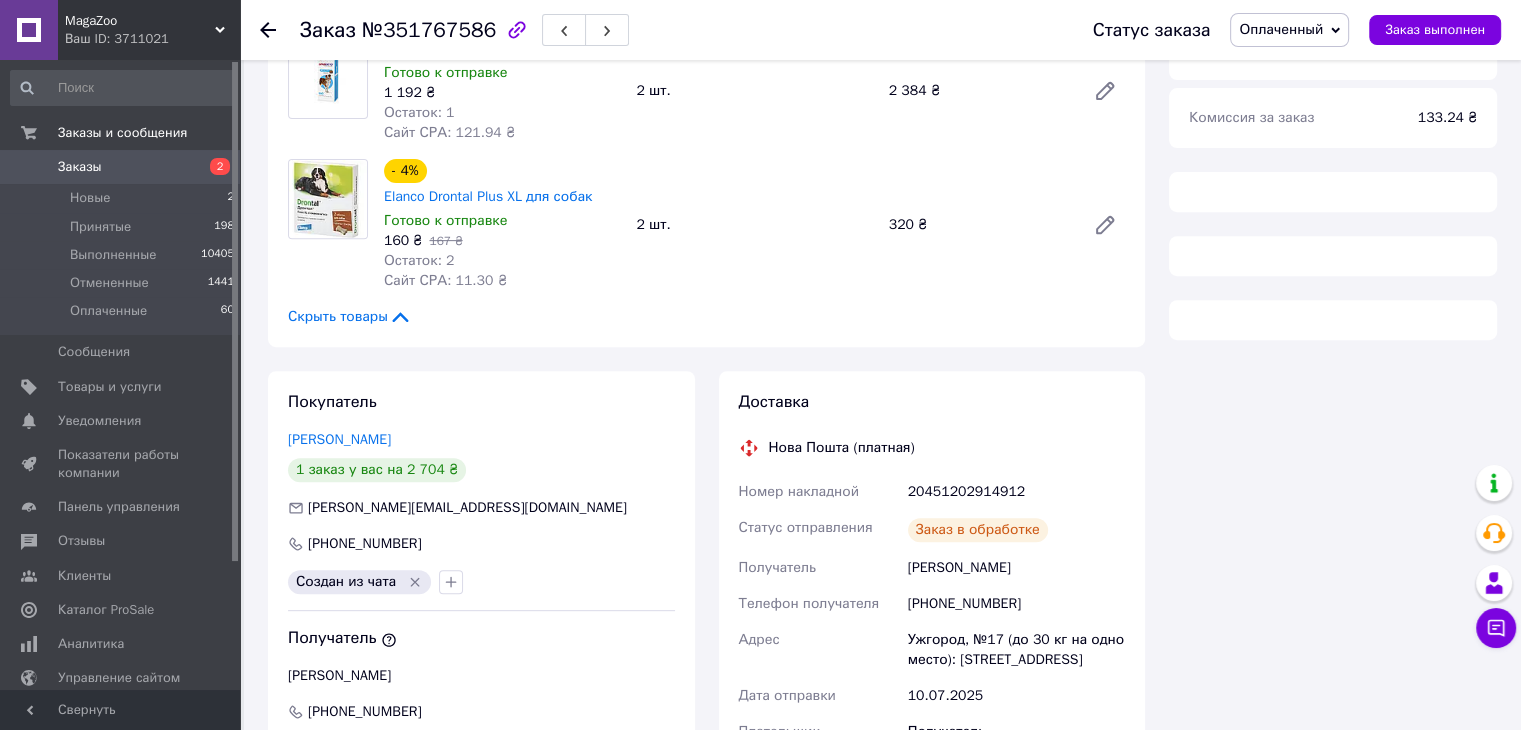 scroll, scrollTop: 569, scrollLeft: 0, axis: vertical 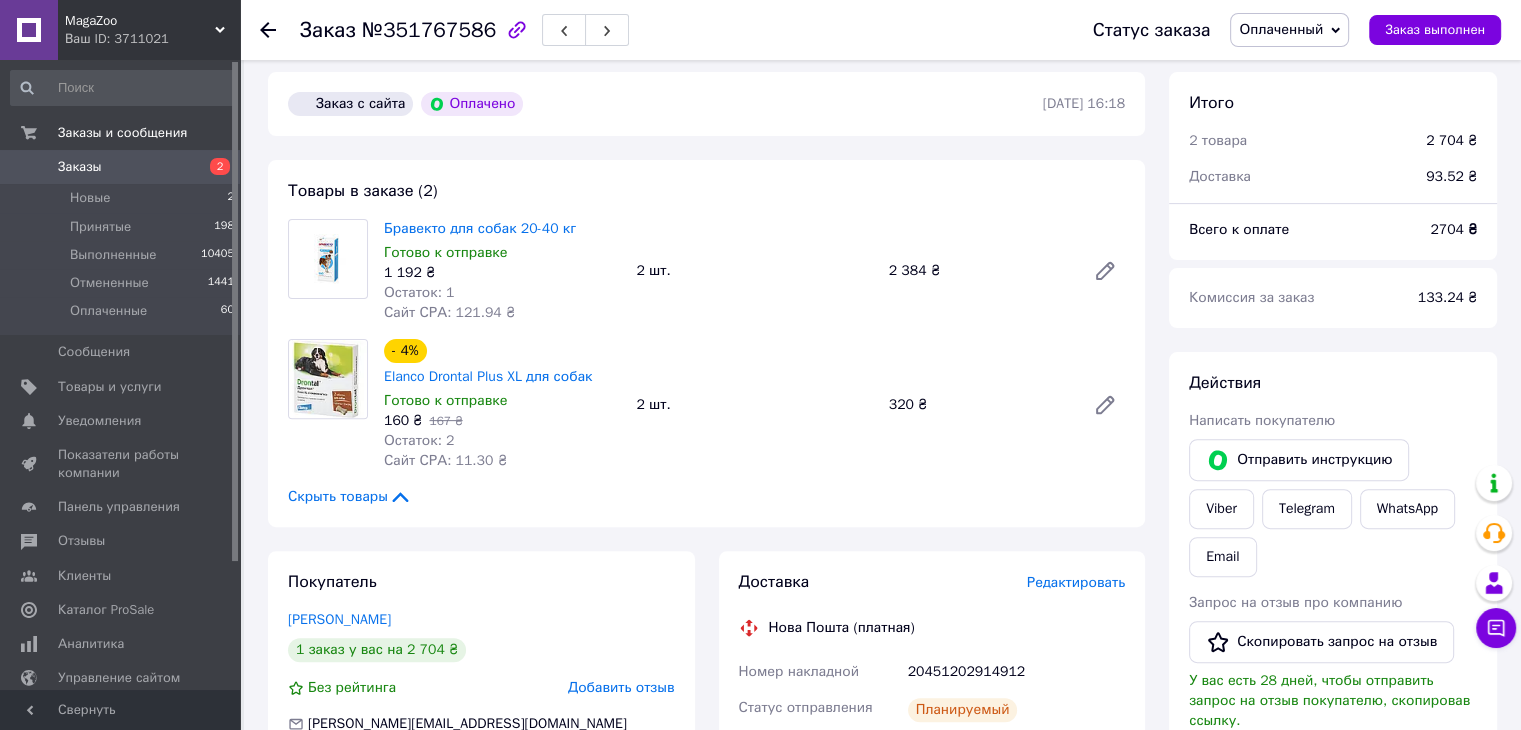 click on "Заказы" at bounding box center [121, 167] 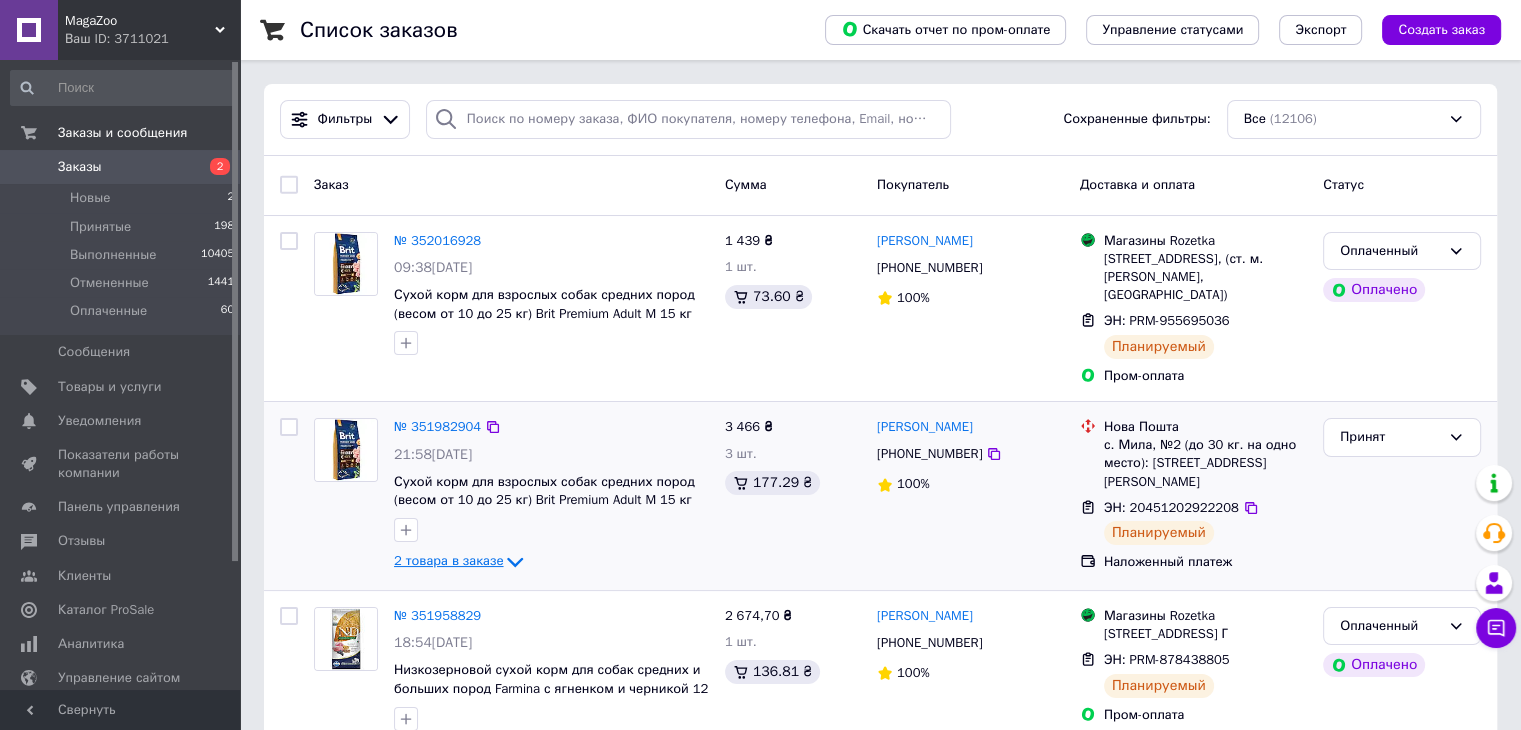 click 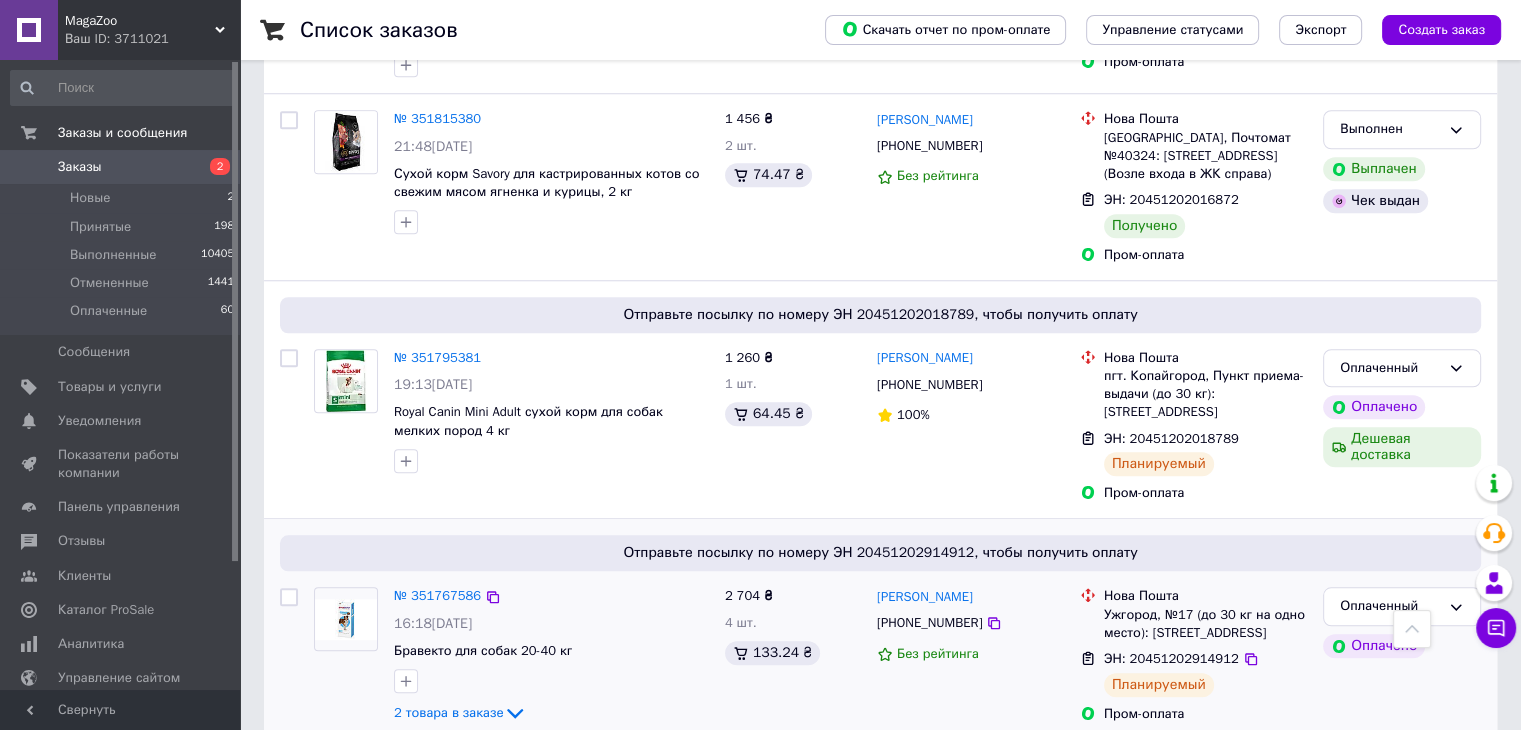 scroll, scrollTop: 1800, scrollLeft: 0, axis: vertical 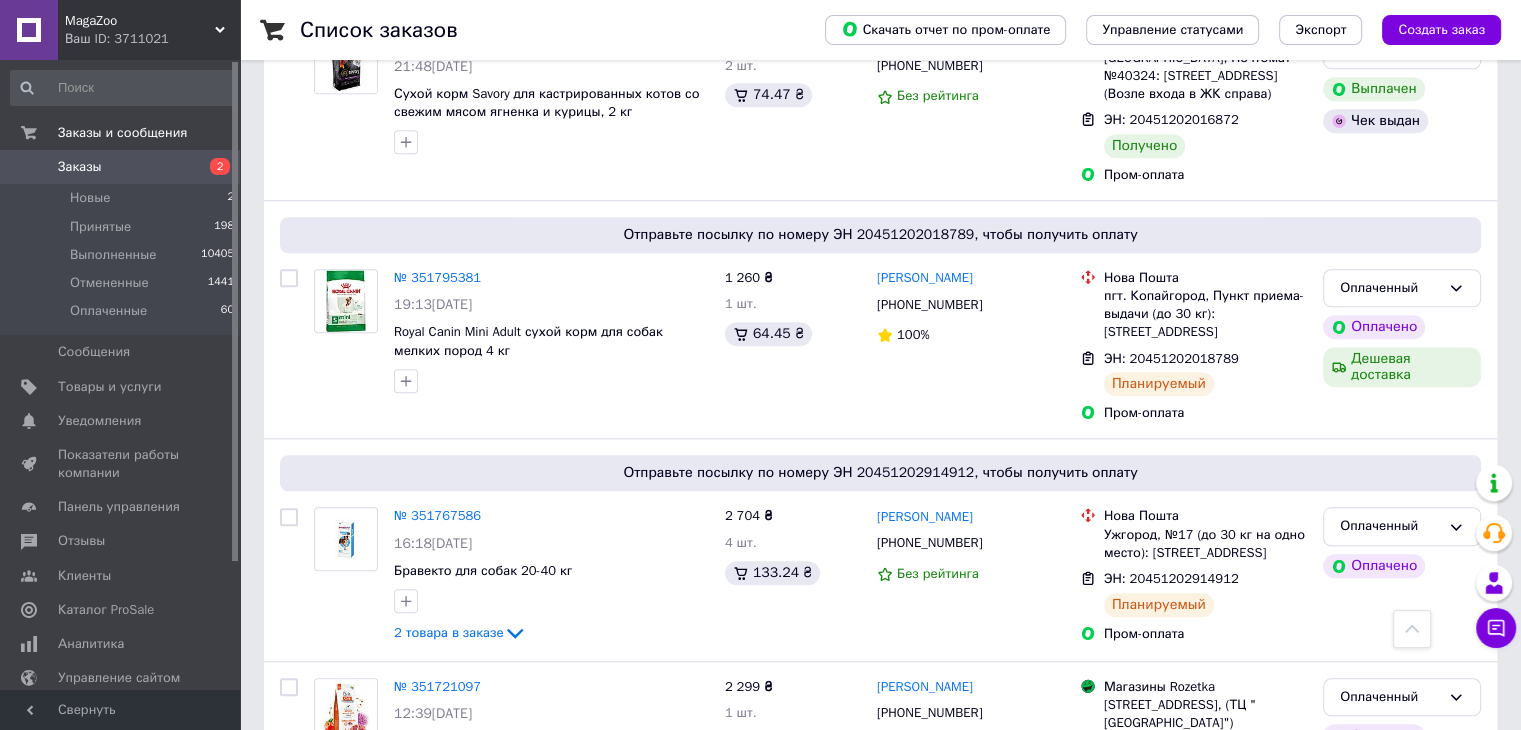 click on "Заказы" at bounding box center [121, 167] 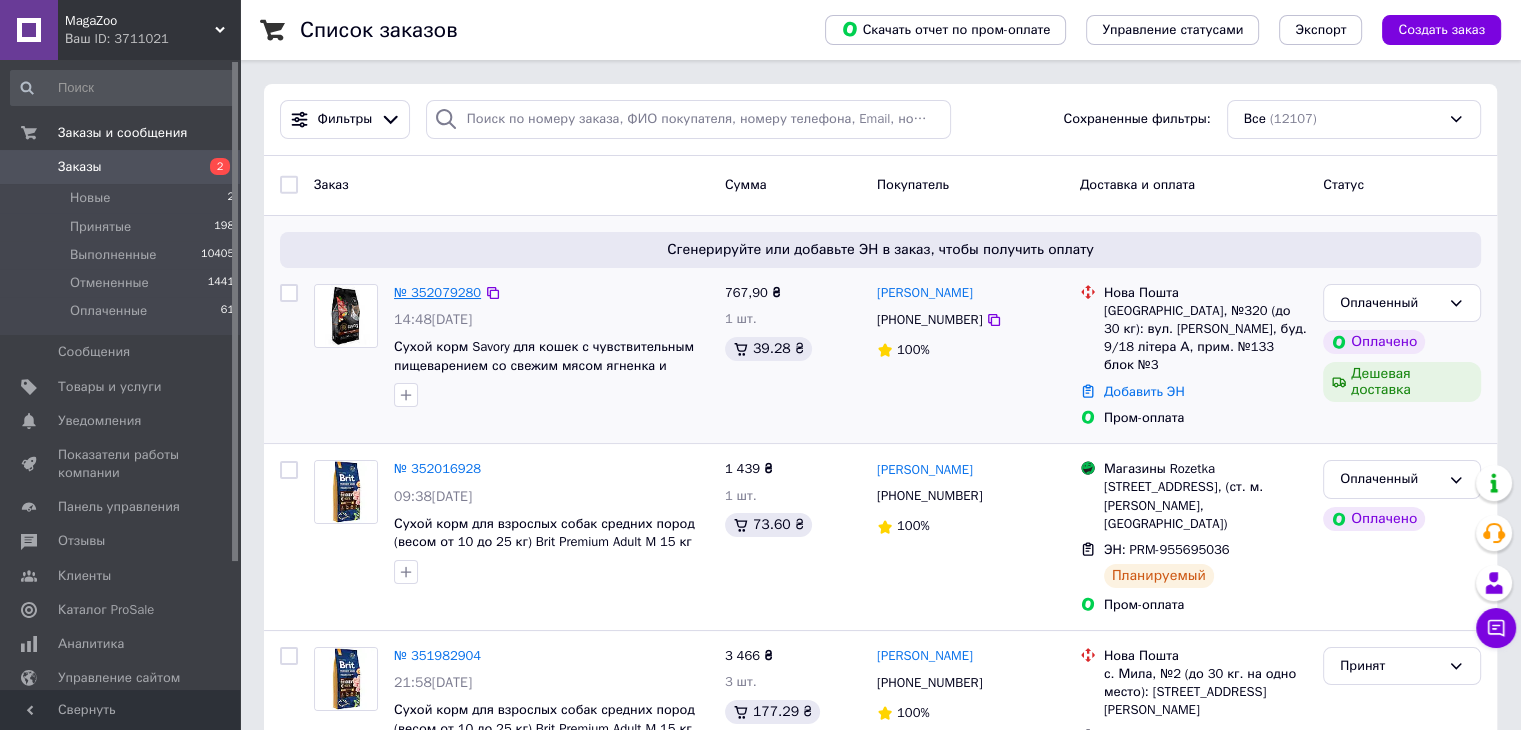 click on "№ 352079280" at bounding box center (437, 292) 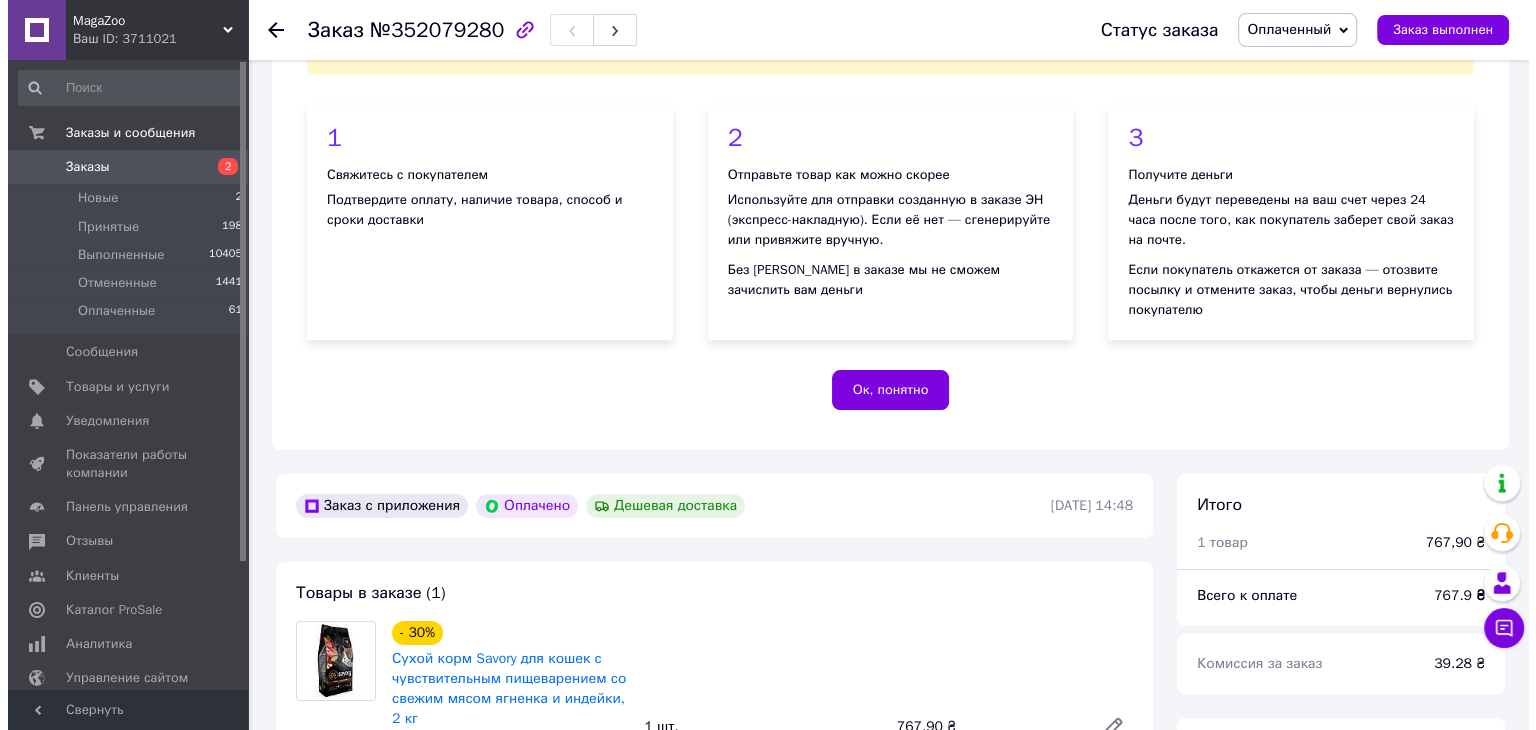 scroll, scrollTop: 554, scrollLeft: 0, axis: vertical 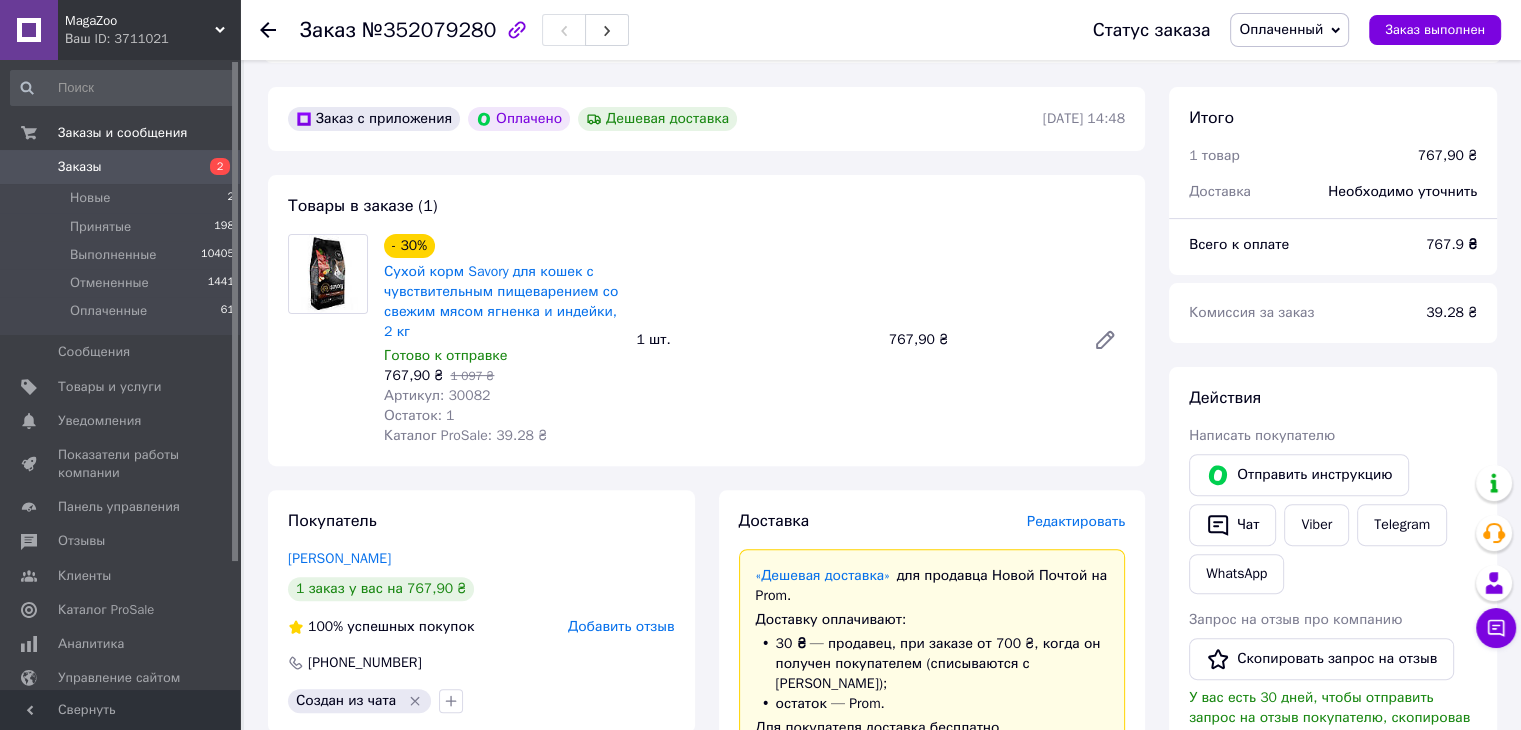 click on "Редактировать" at bounding box center [1076, 521] 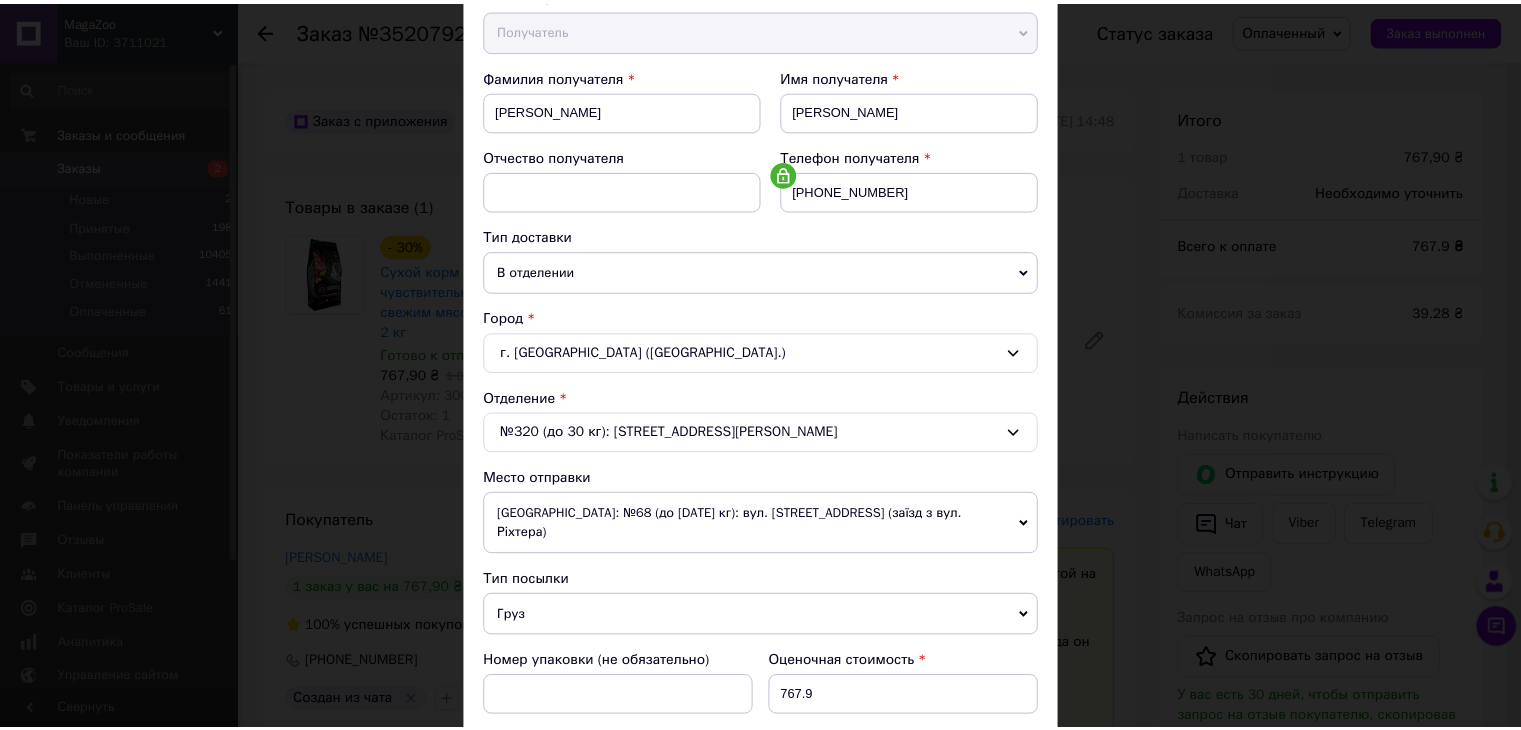 scroll, scrollTop: 592, scrollLeft: 0, axis: vertical 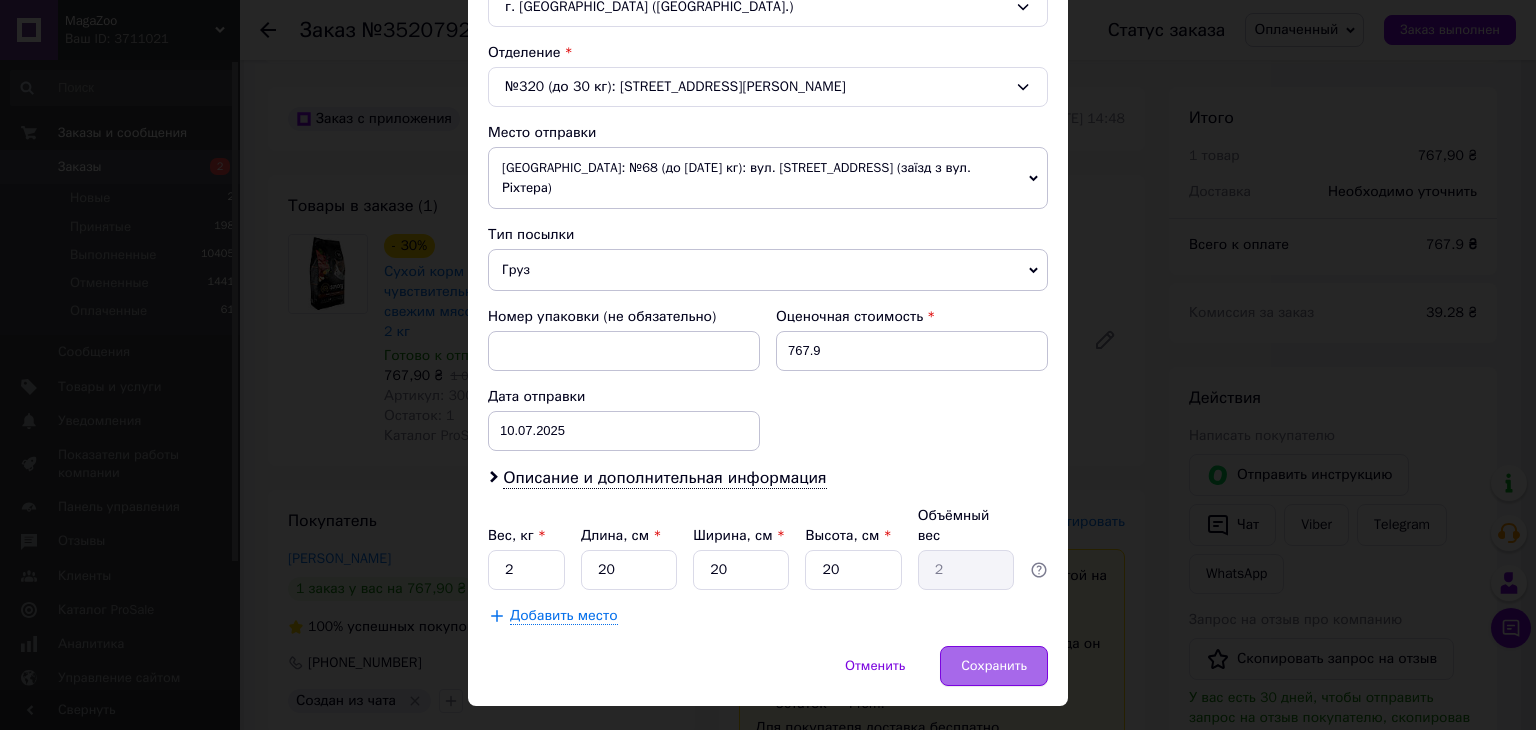 click on "Сохранить" at bounding box center [994, 666] 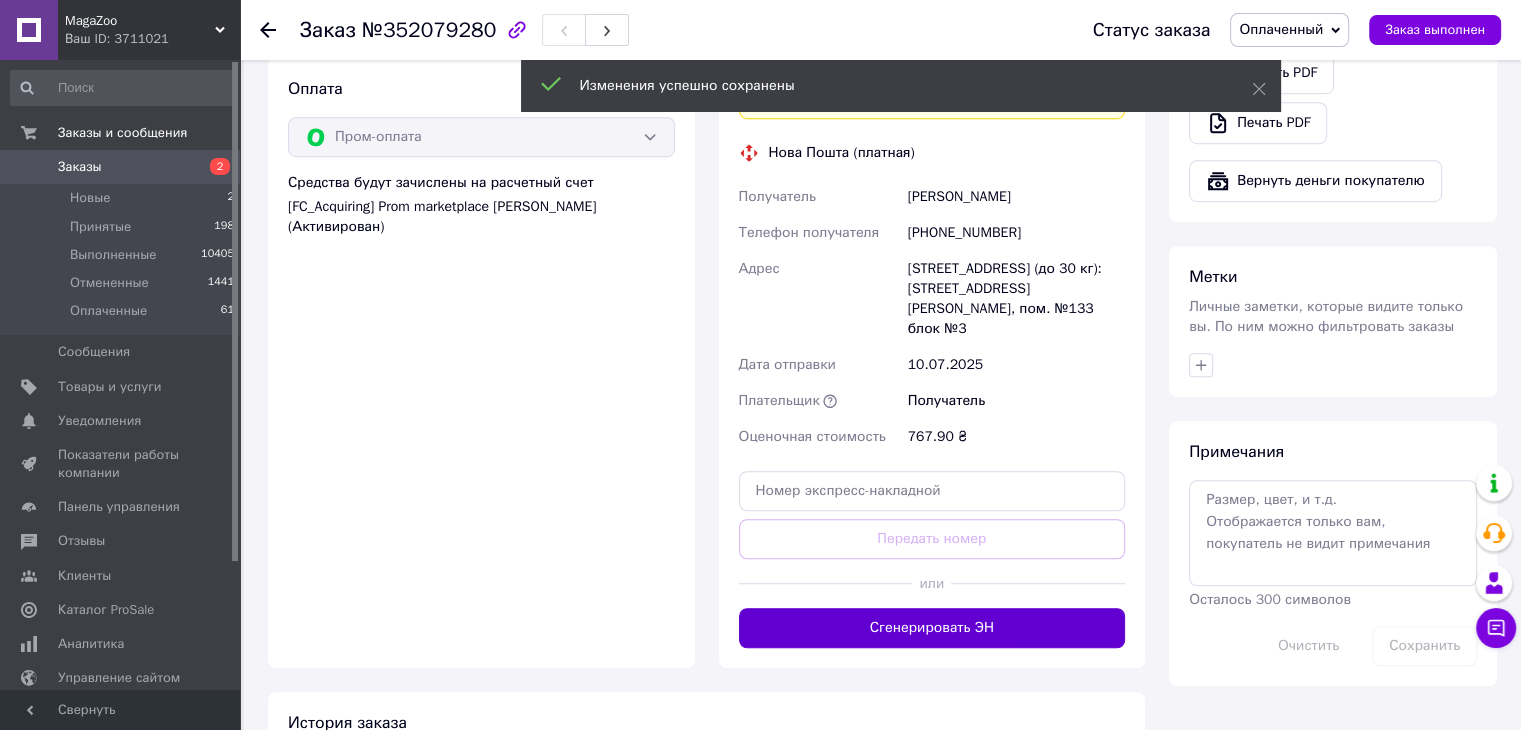 click on "Сгенерировать ЭН" at bounding box center (932, 628) 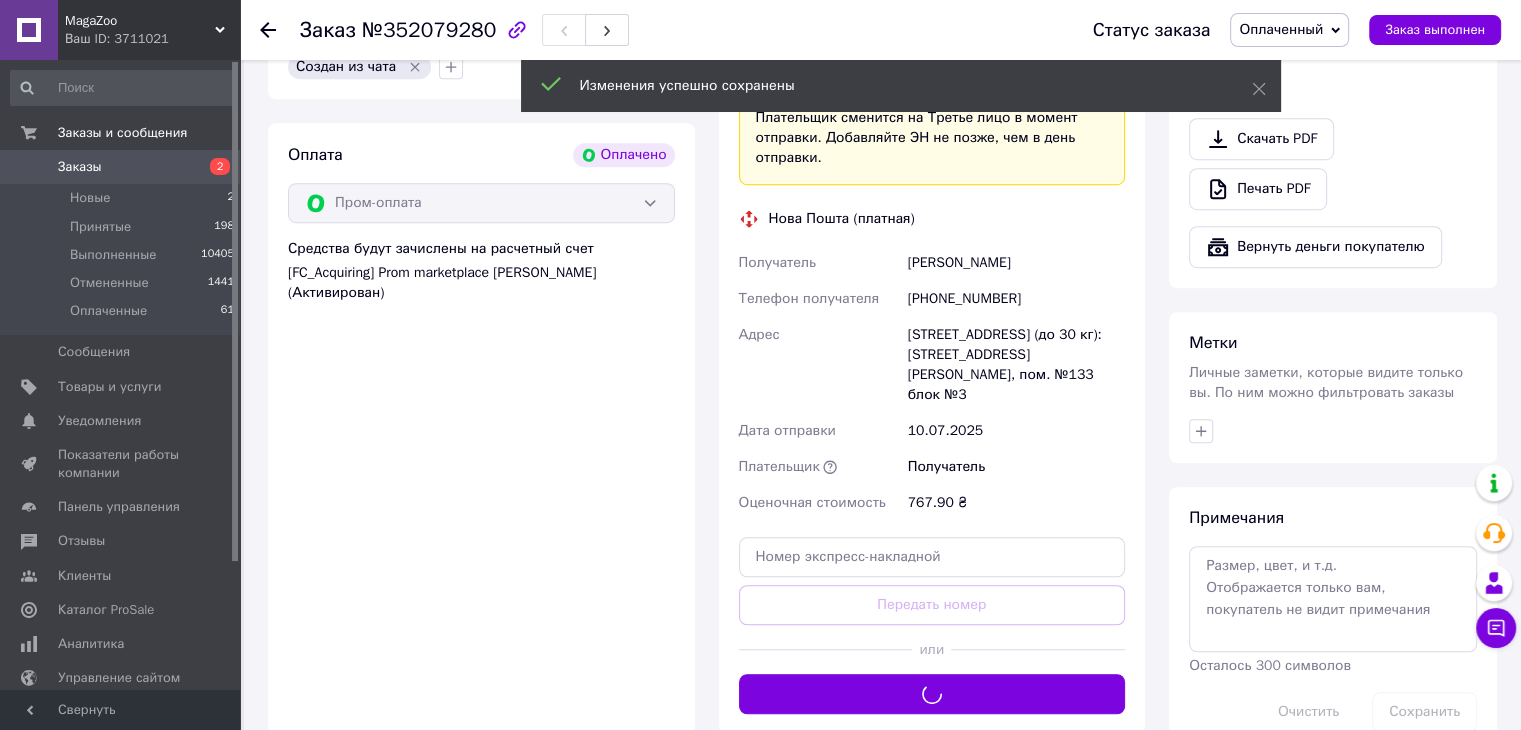 scroll, scrollTop: 1154, scrollLeft: 0, axis: vertical 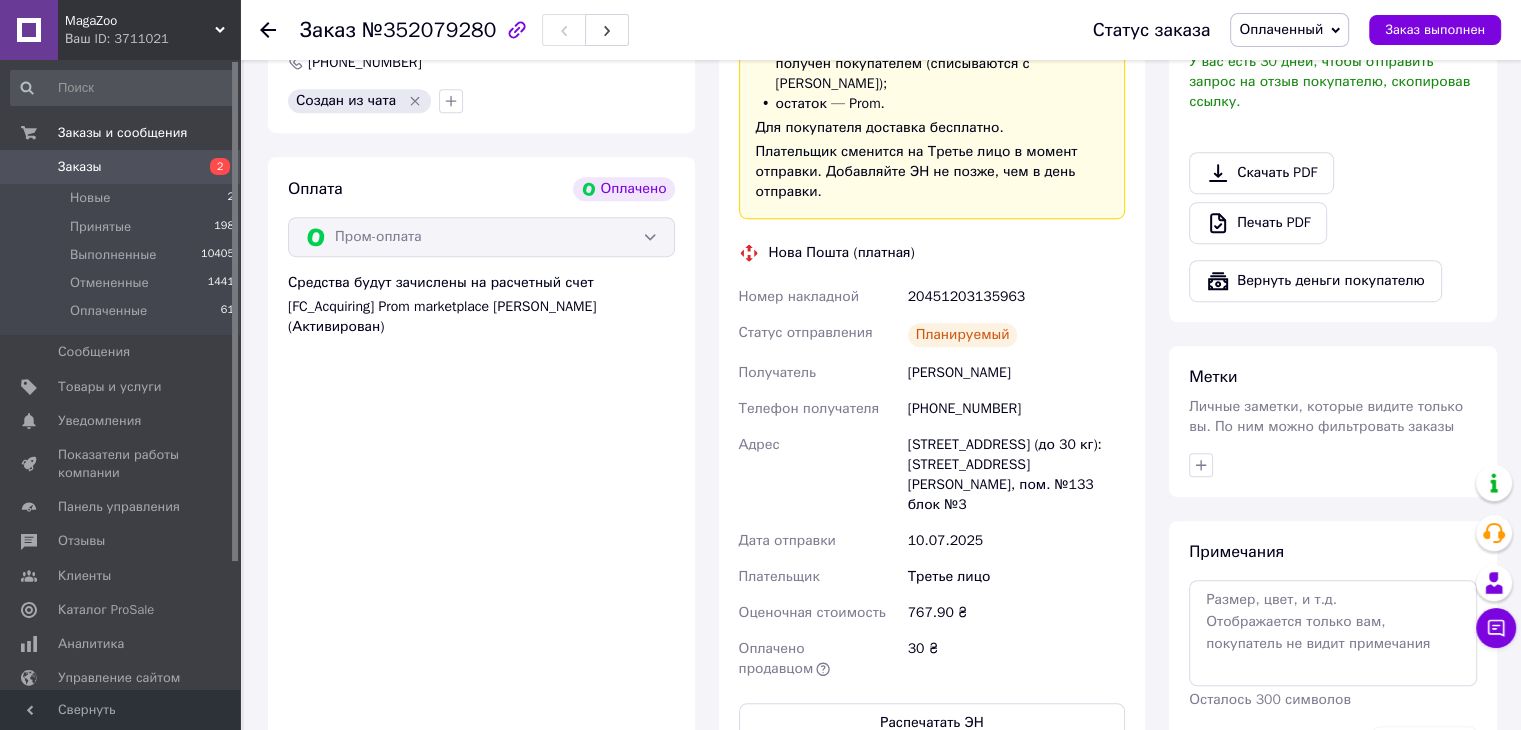 click on "20451203135963" at bounding box center (1016, 297) 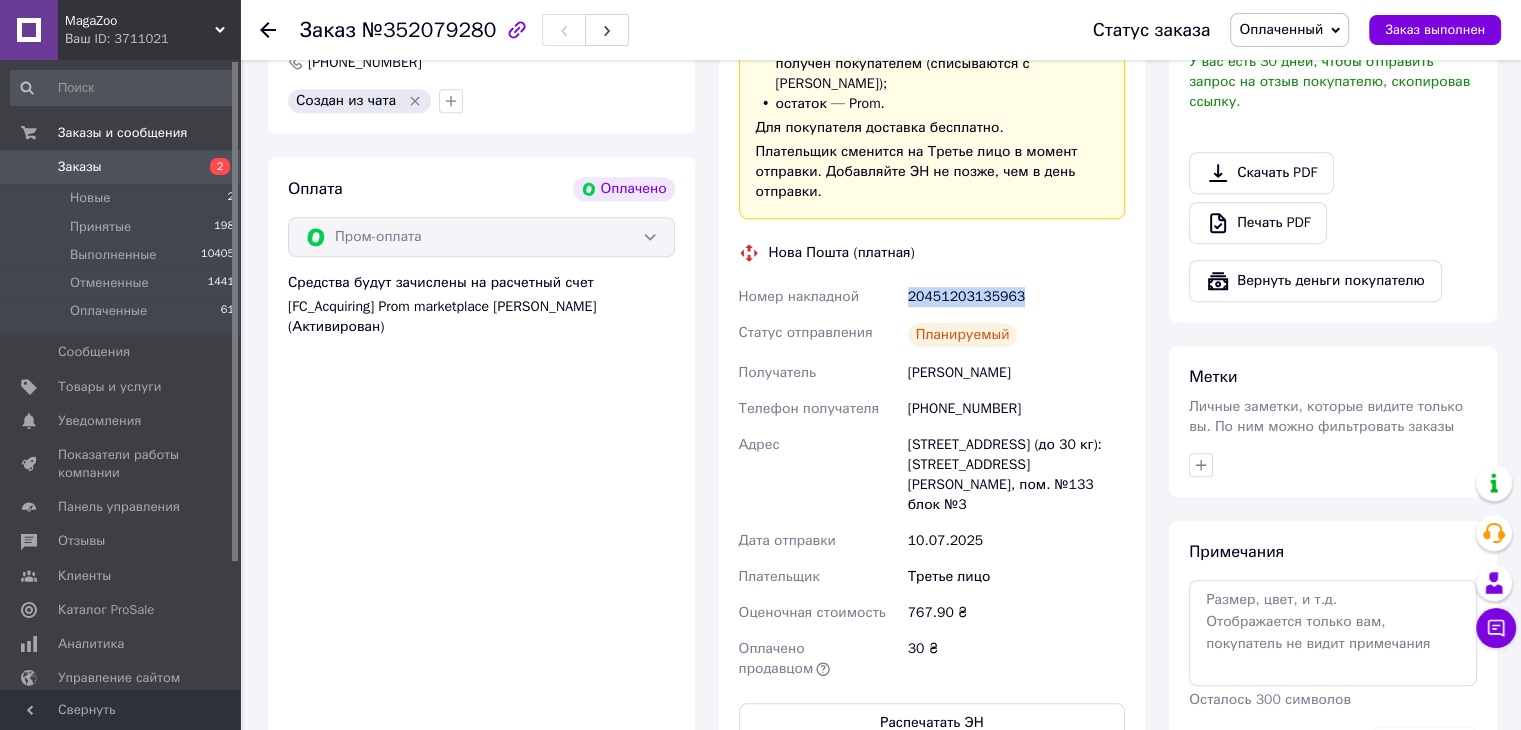 click on "20451203135963" at bounding box center (1016, 297) 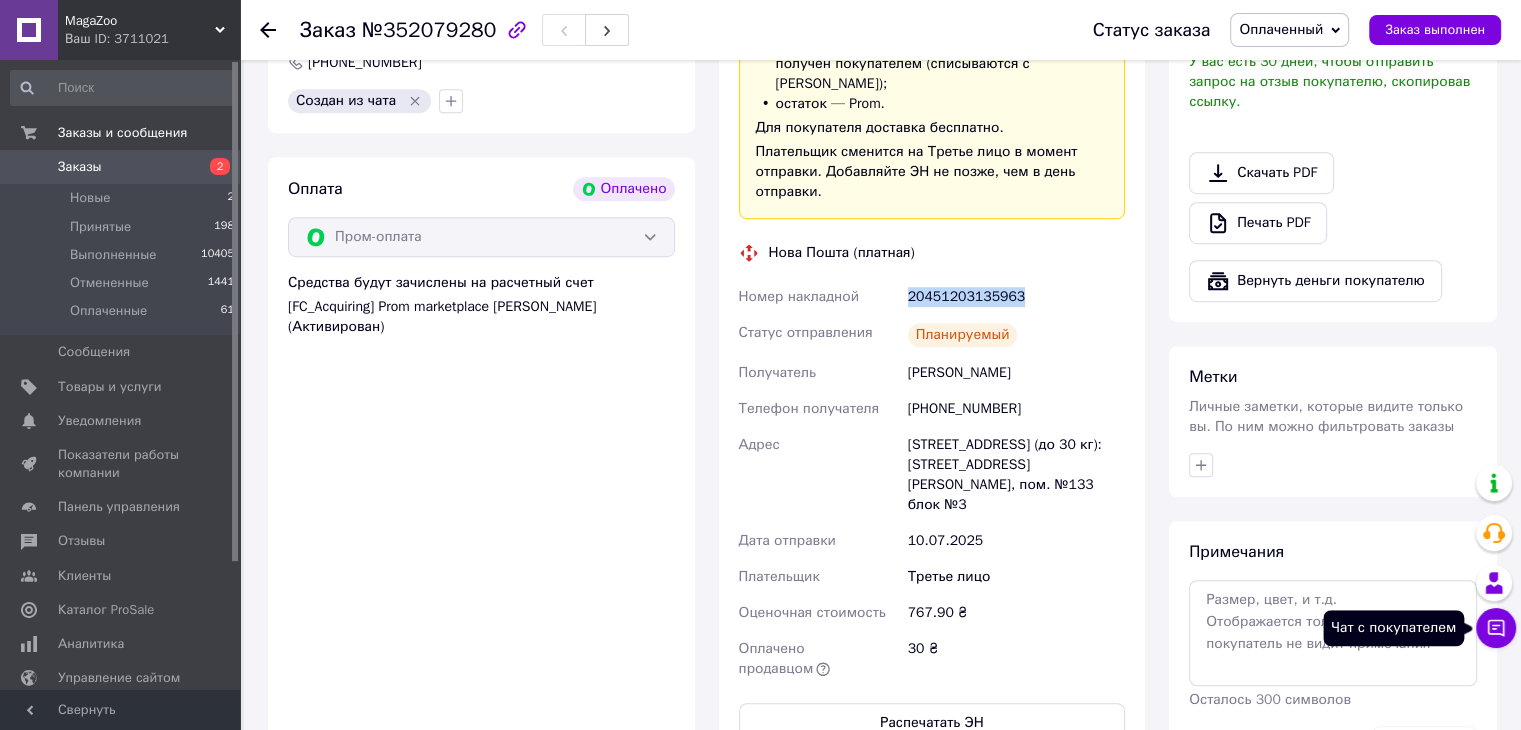 click 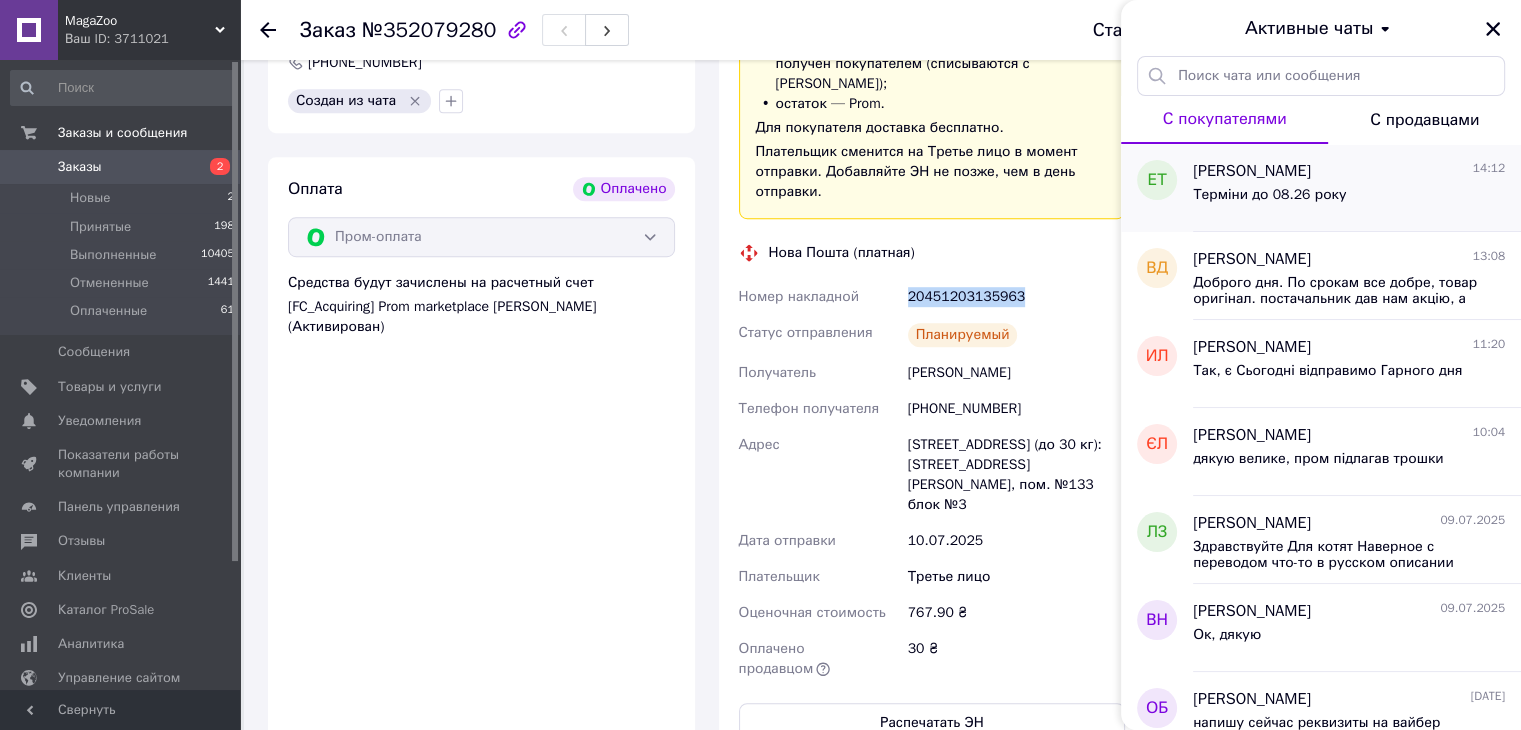 click on "Терміни до 08.26 року" at bounding box center [1349, 199] 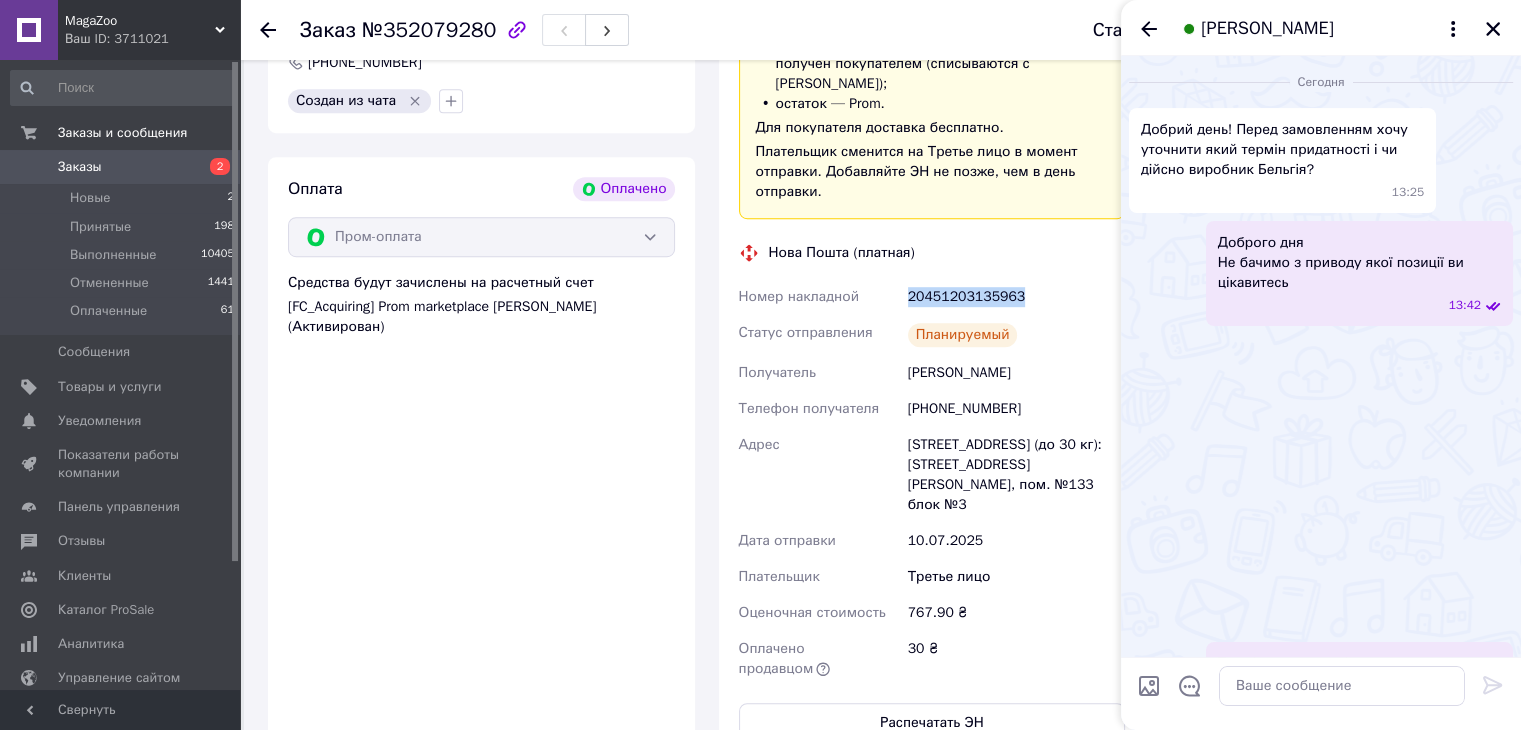 scroll, scrollTop: 602, scrollLeft: 0, axis: vertical 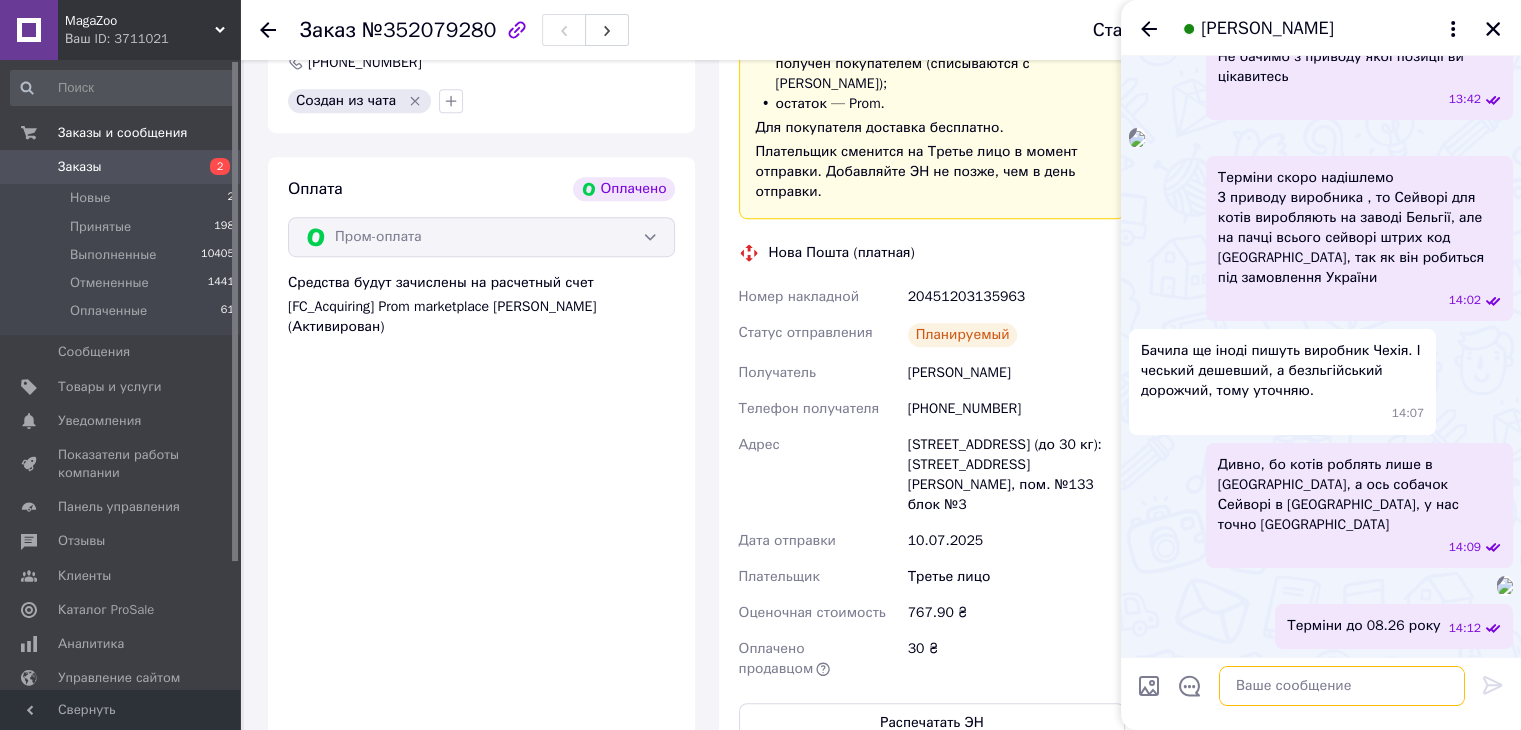 click at bounding box center (1342, 686) 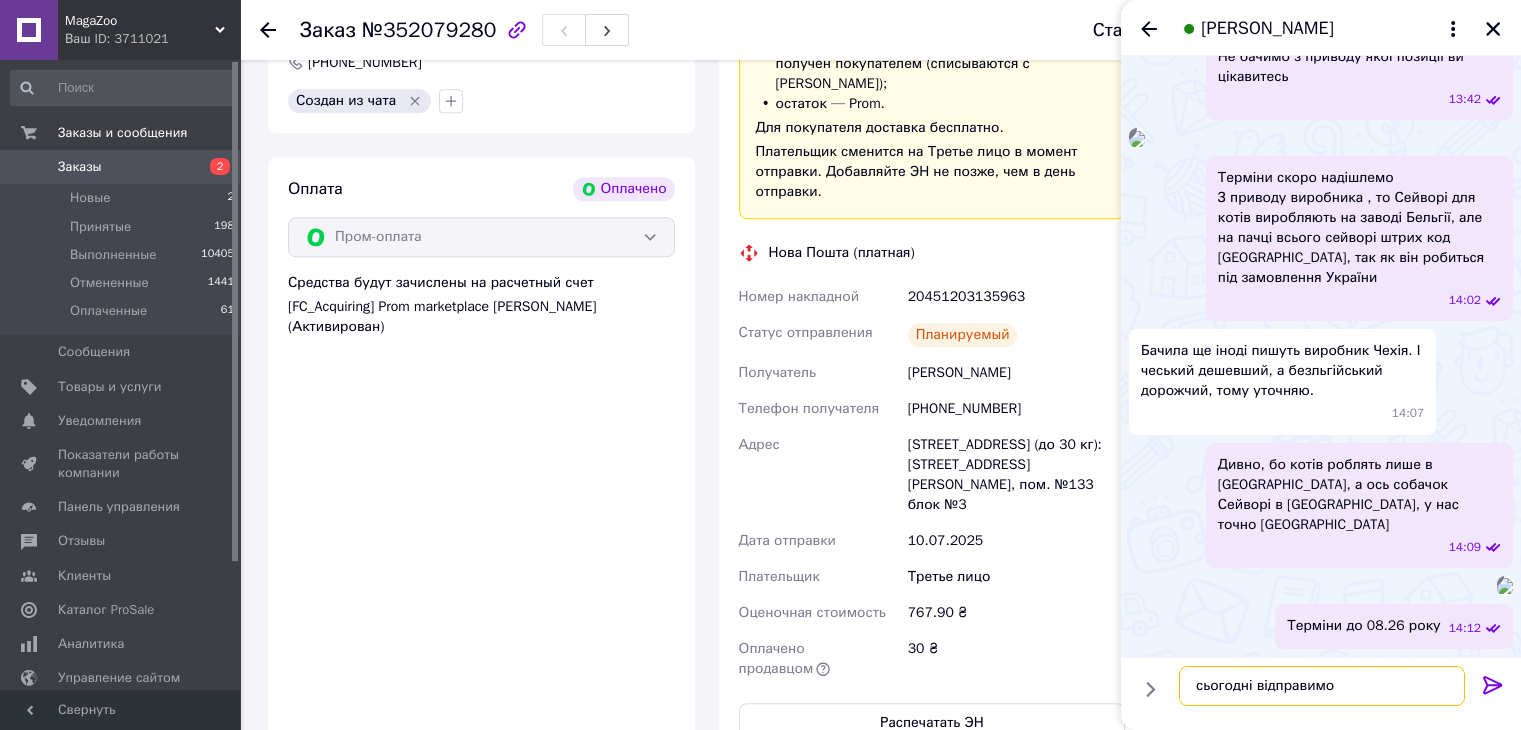 drag, startPoint x: 1272, startPoint y: 674, endPoint x: 1252, endPoint y: 685, distance: 22.825424 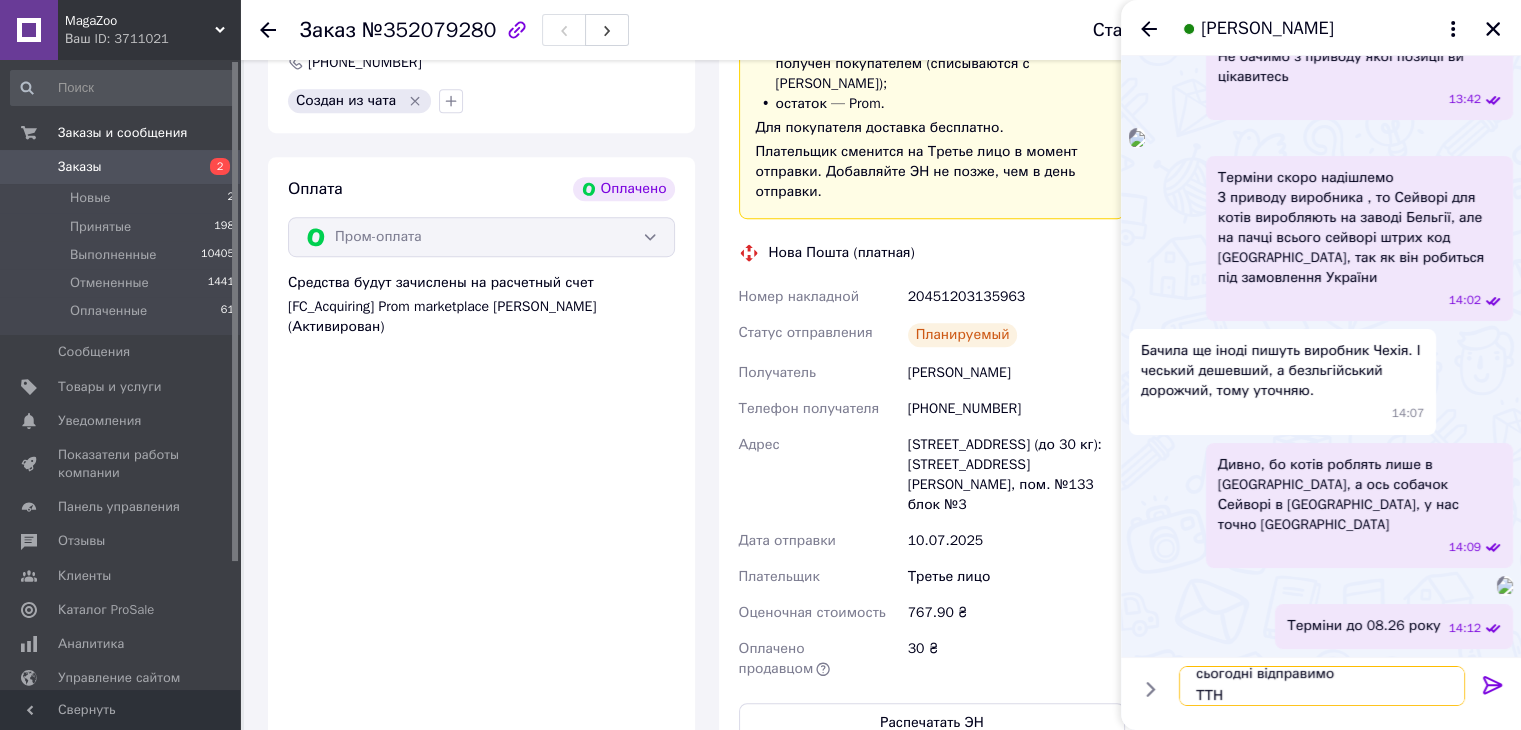 paste on "20451203135963" 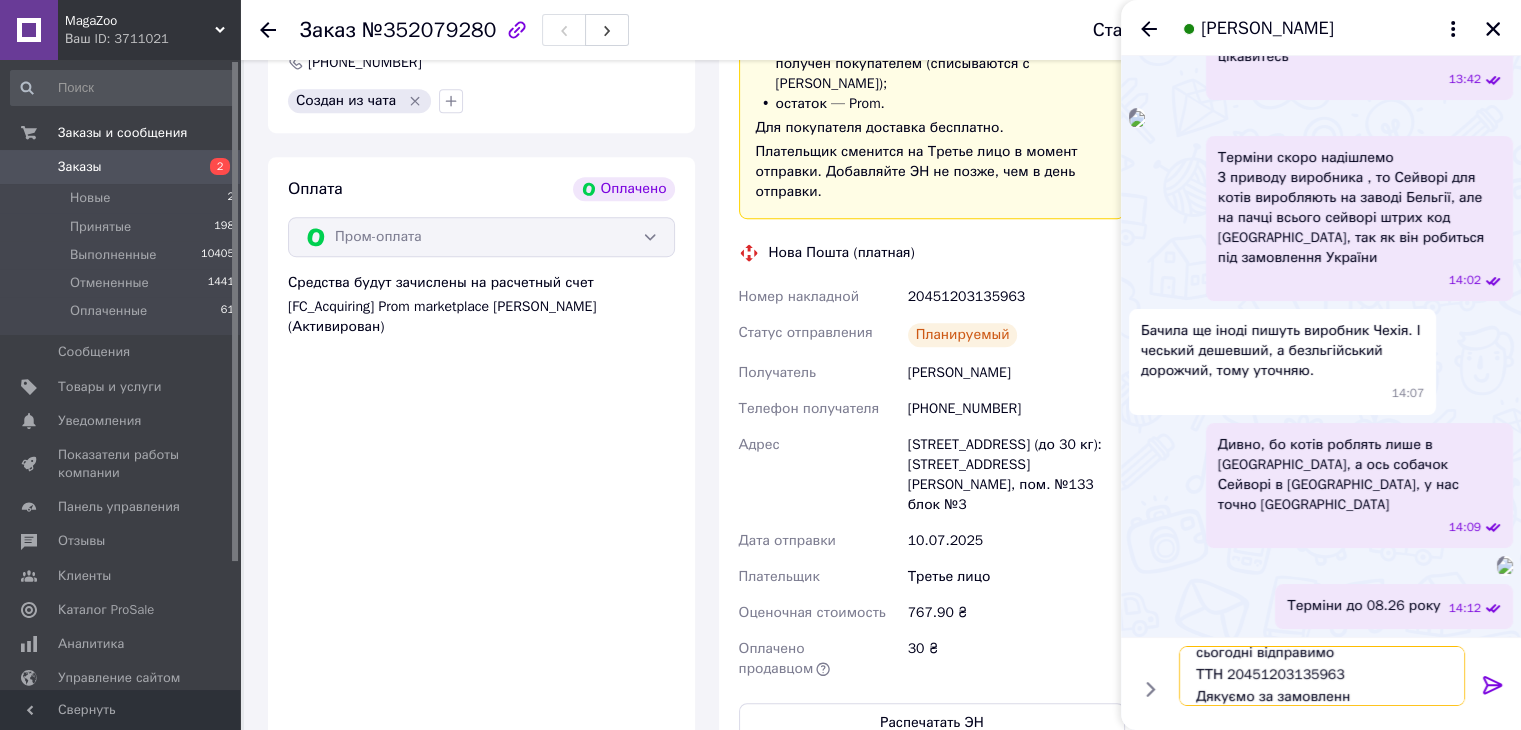 scroll, scrollTop: 1, scrollLeft: 0, axis: vertical 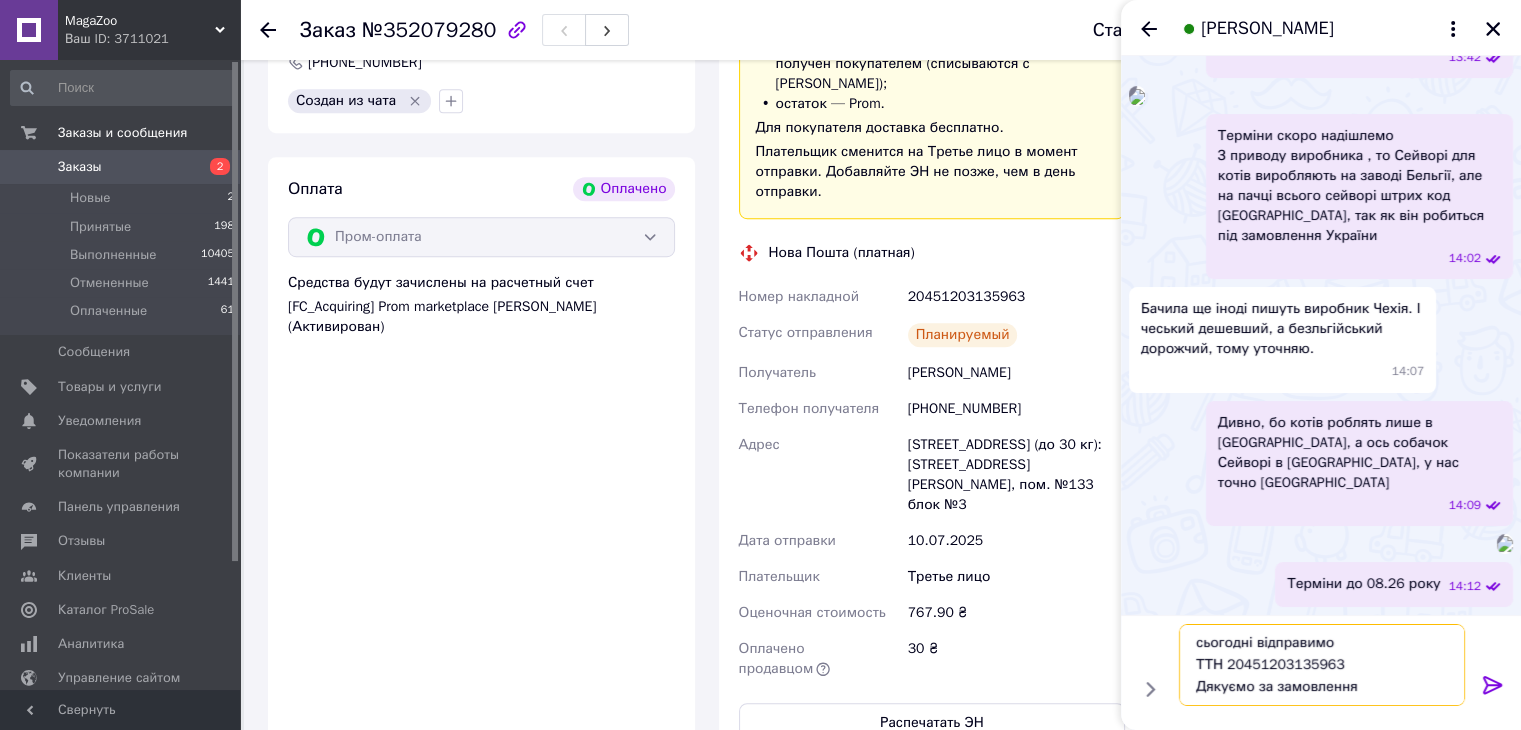 click on "сьогодні відправимо
ТТН 20451203135963
Дякуємо за замовлення" at bounding box center (1322, 665) 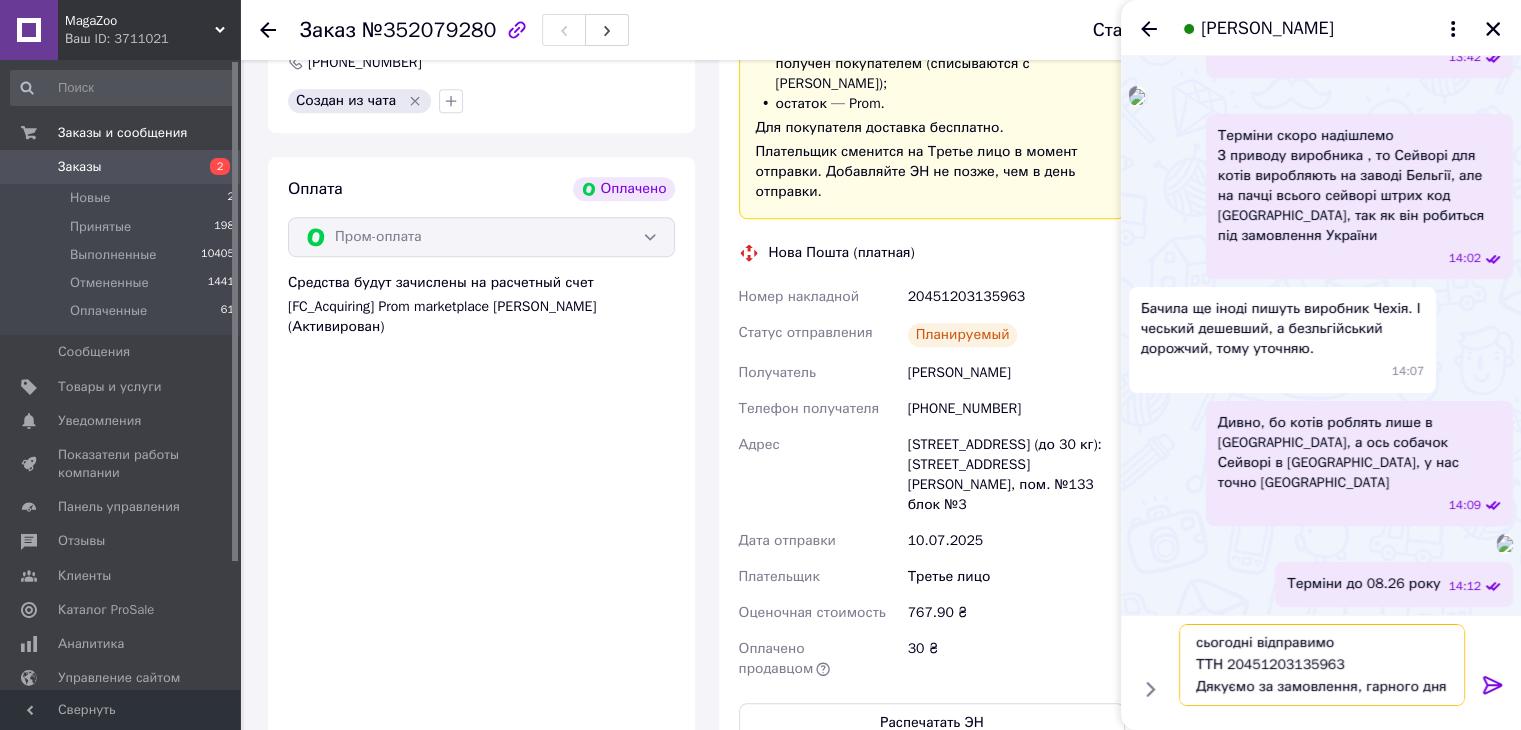 type on "сьогодні відправимо
ТТН 20451203135963
Дякуємо за замовлення, гарного дняє" 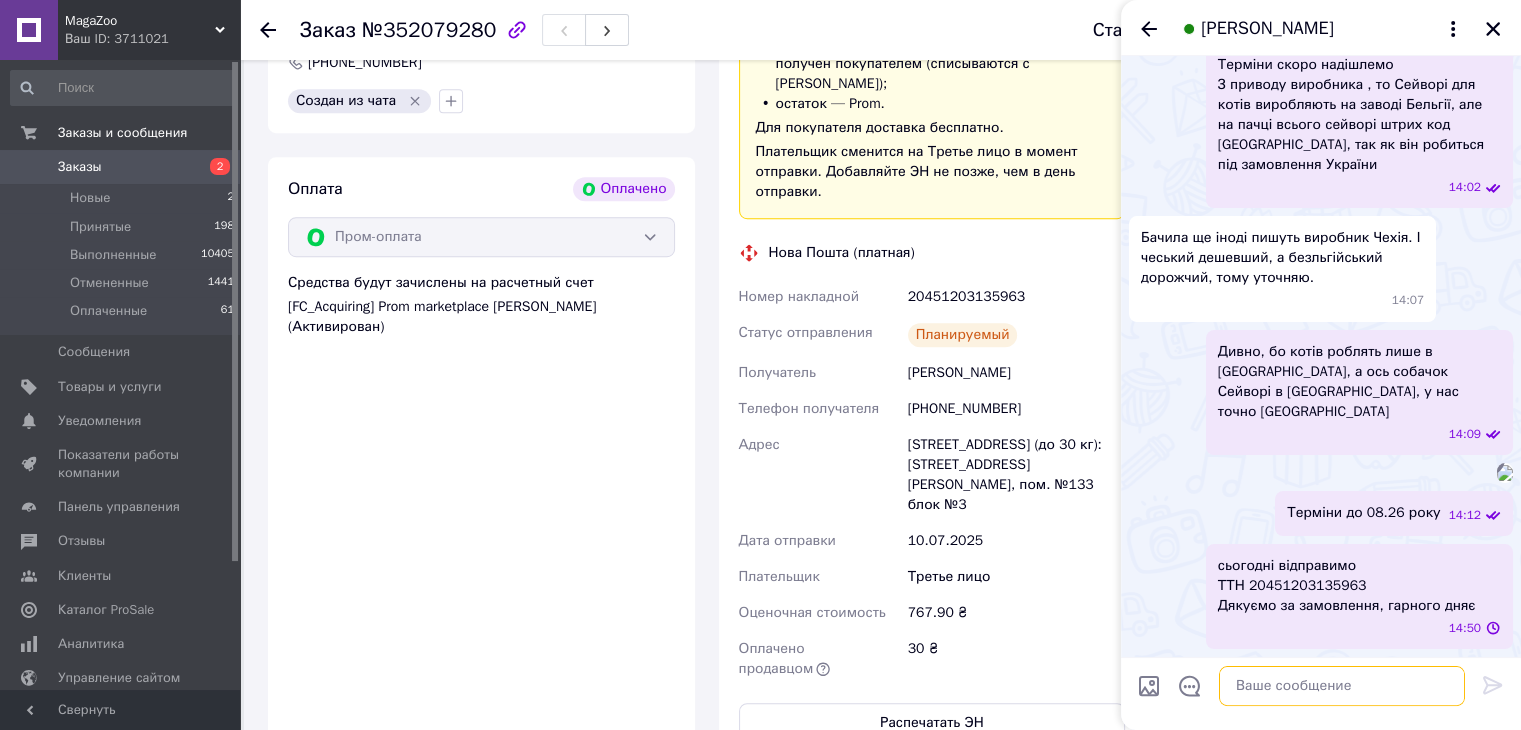 scroll, scrollTop: 0, scrollLeft: 0, axis: both 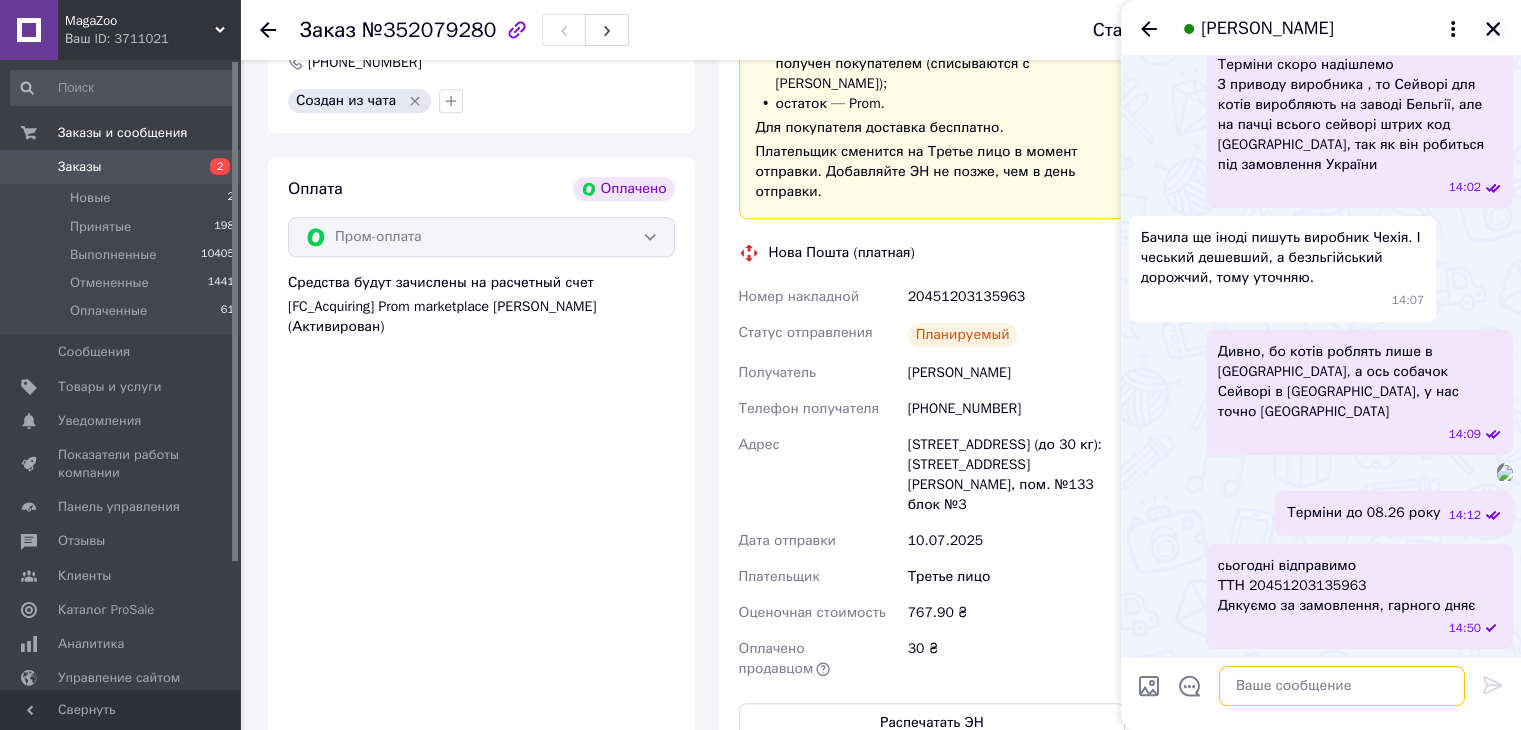 type 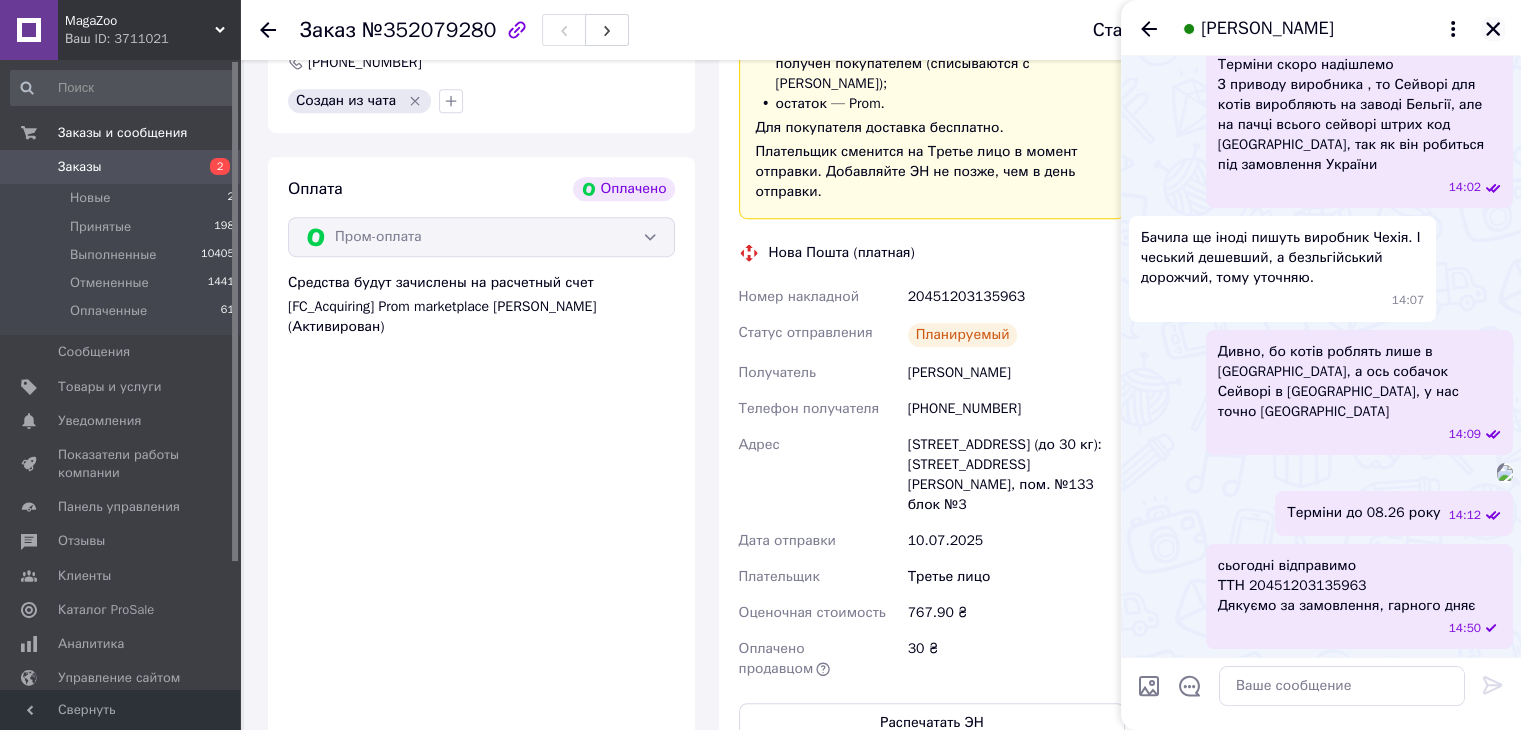 click 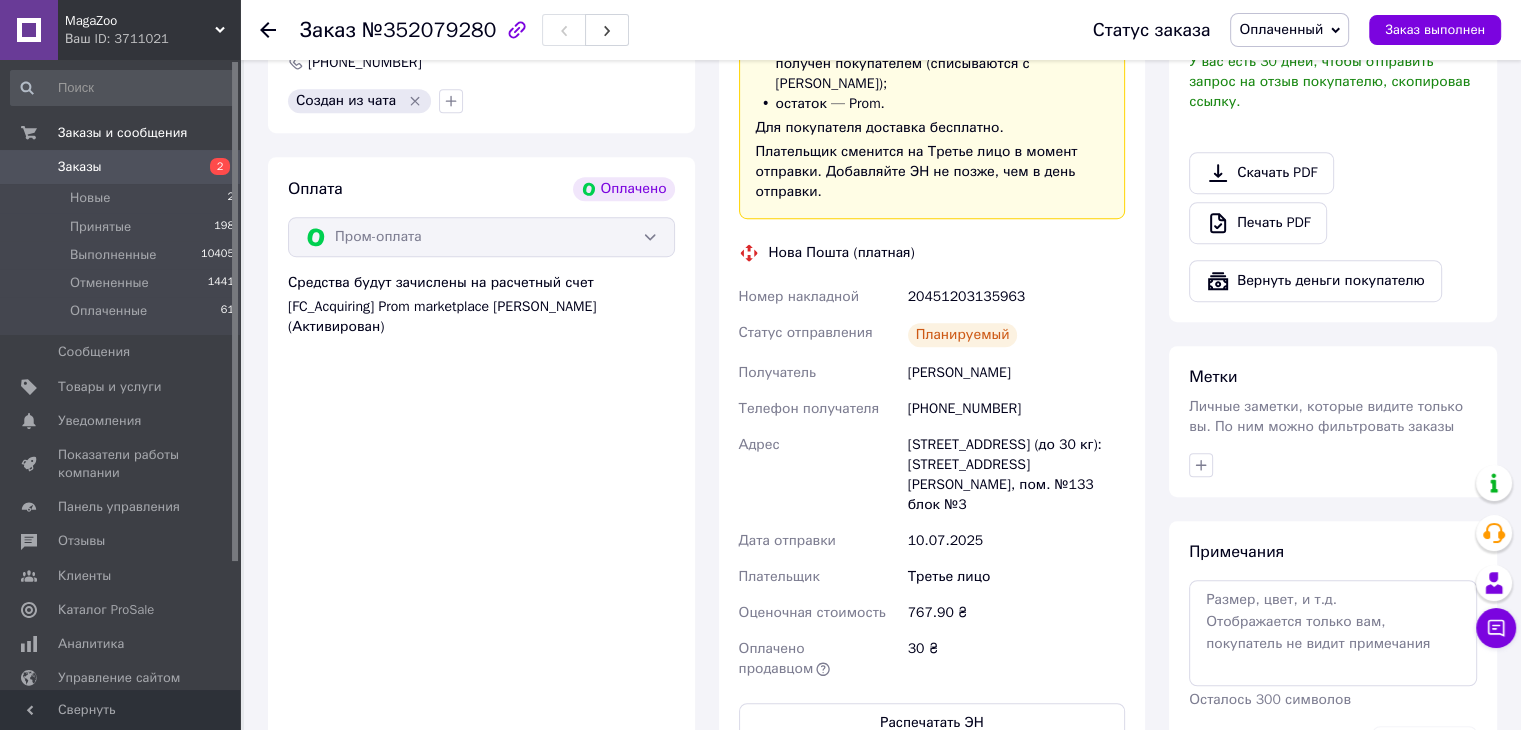 click on "2" at bounding box center (212, 167) 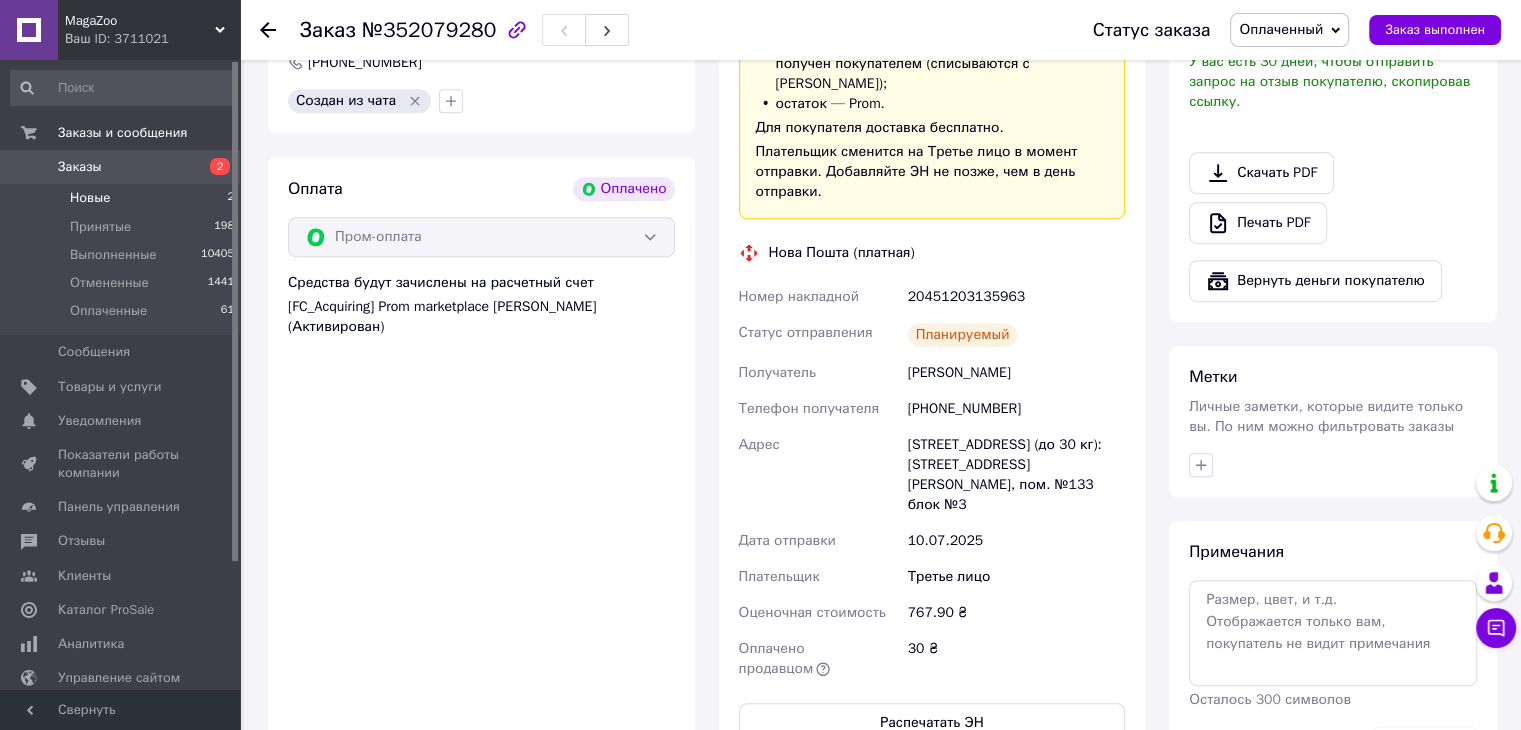 scroll, scrollTop: 0, scrollLeft: 0, axis: both 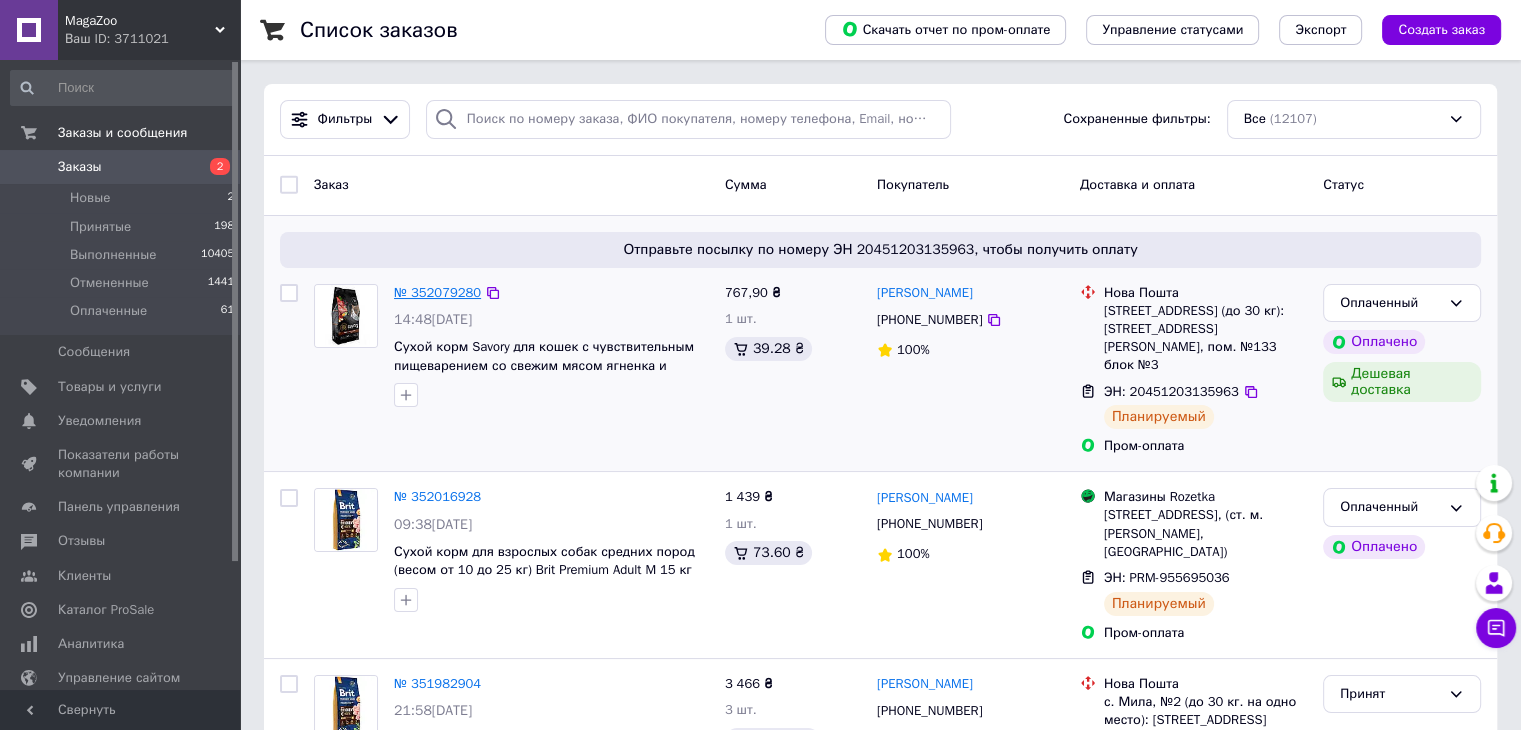 click on "№ 352079280" at bounding box center [437, 292] 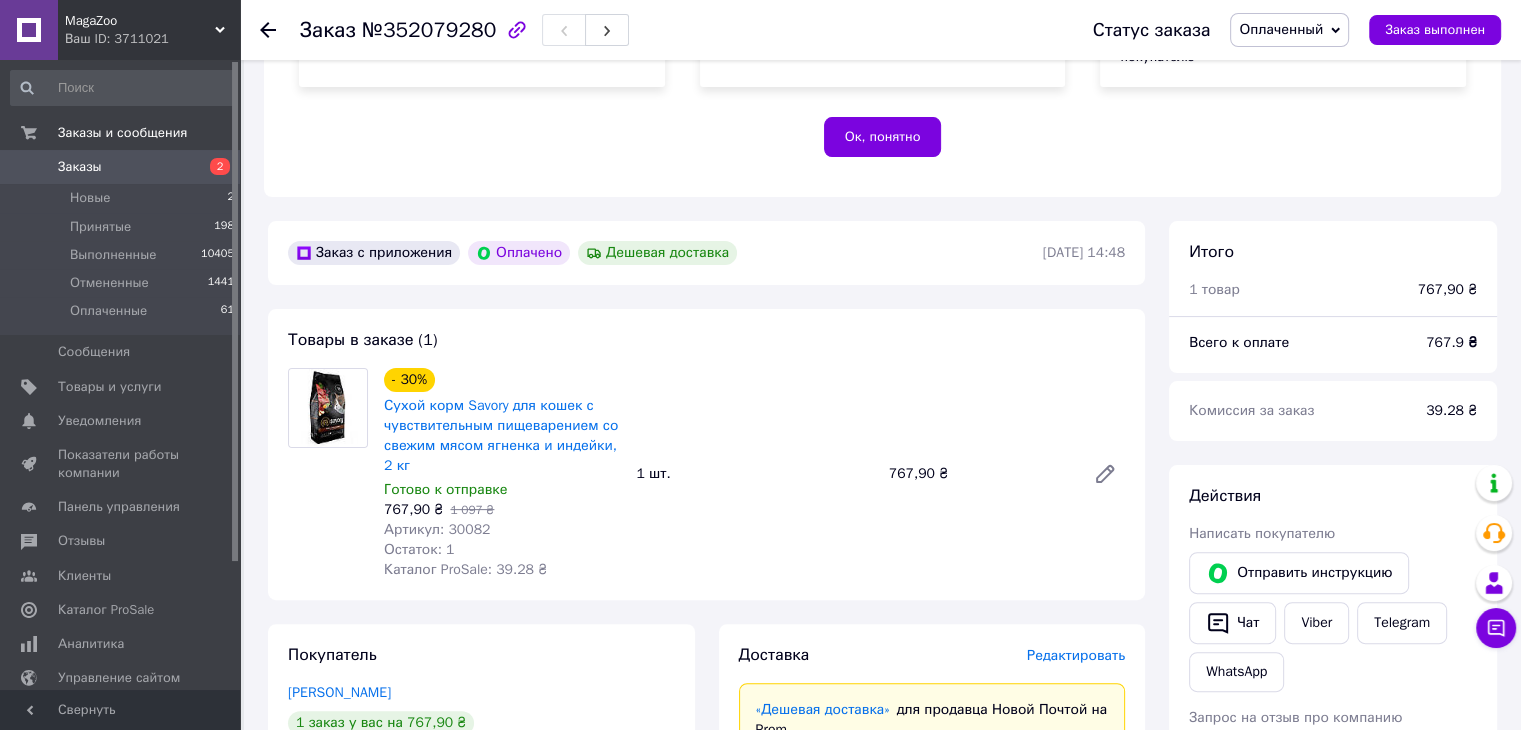 scroll, scrollTop: 454, scrollLeft: 0, axis: vertical 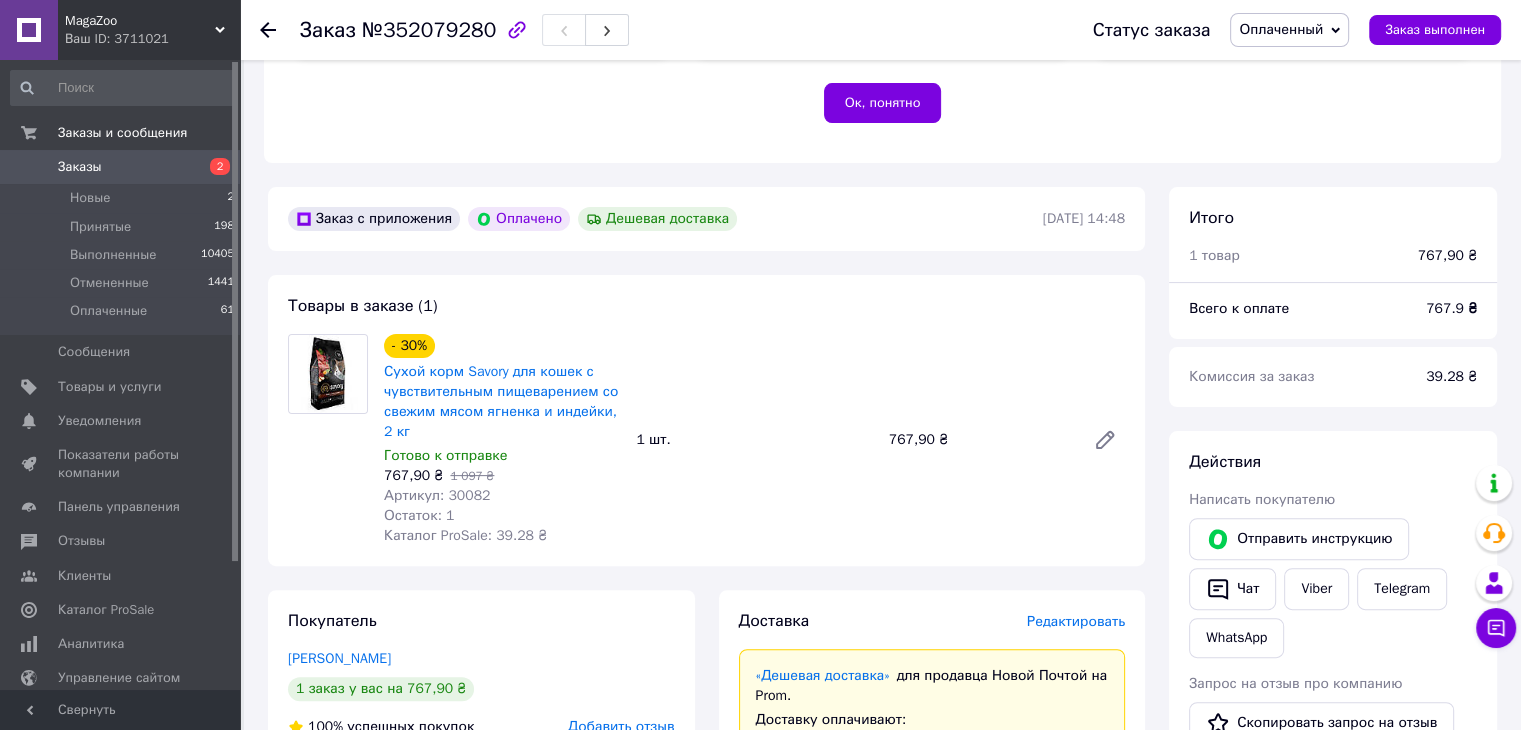 click on "Заказы" at bounding box center (121, 167) 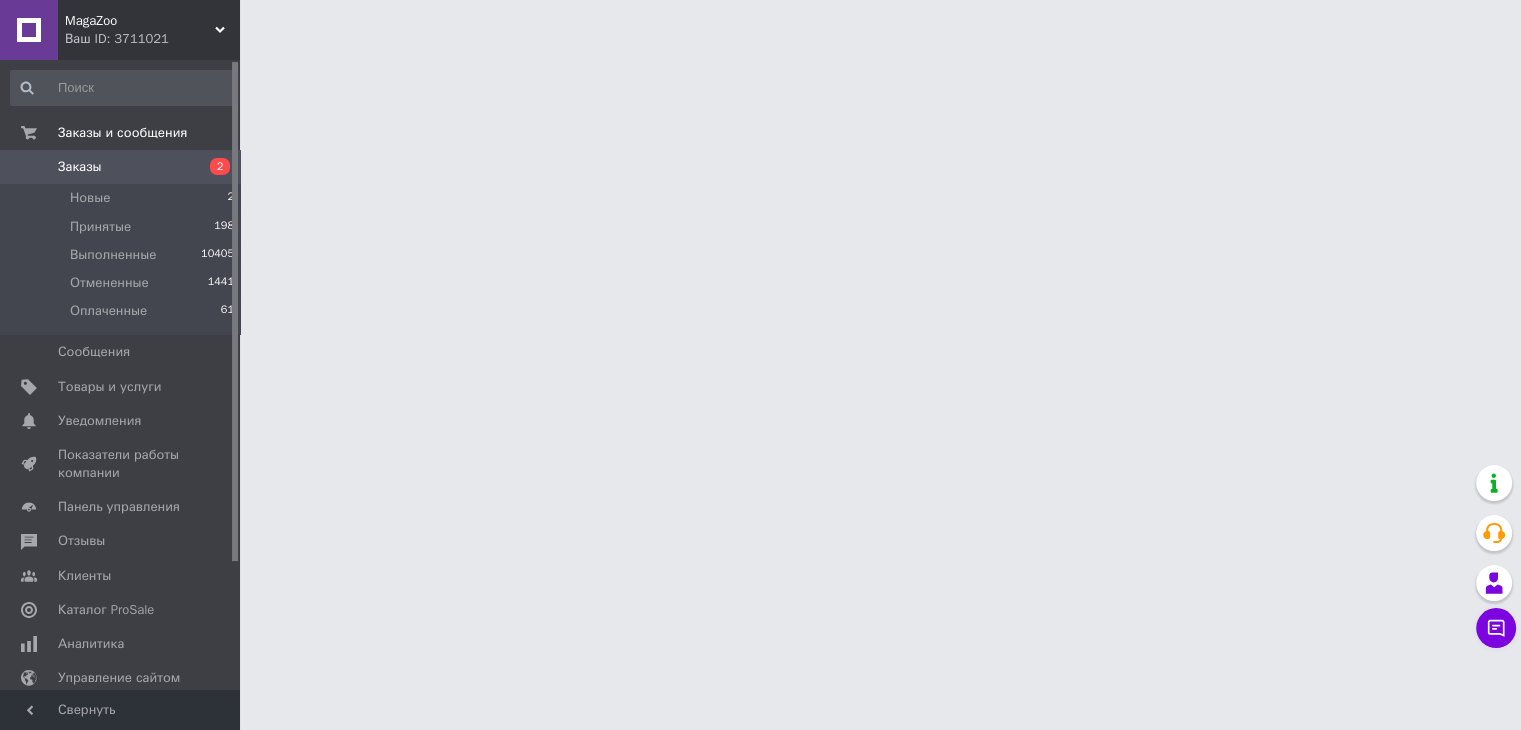 scroll, scrollTop: 0, scrollLeft: 0, axis: both 